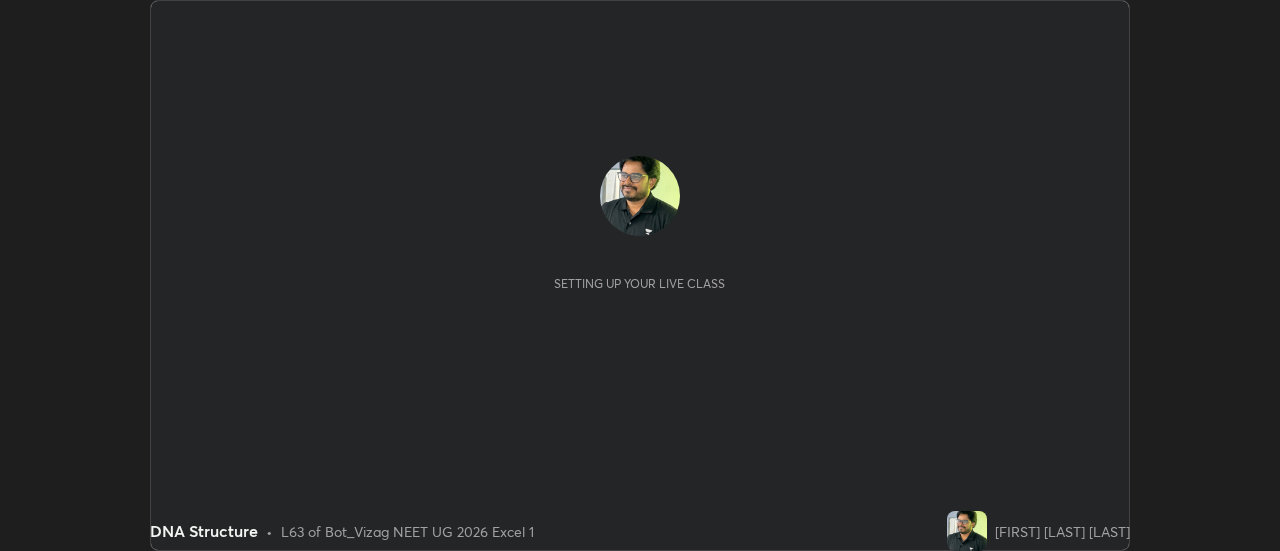 scroll, scrollTop: 0, scrollLeft: 0, axis: both 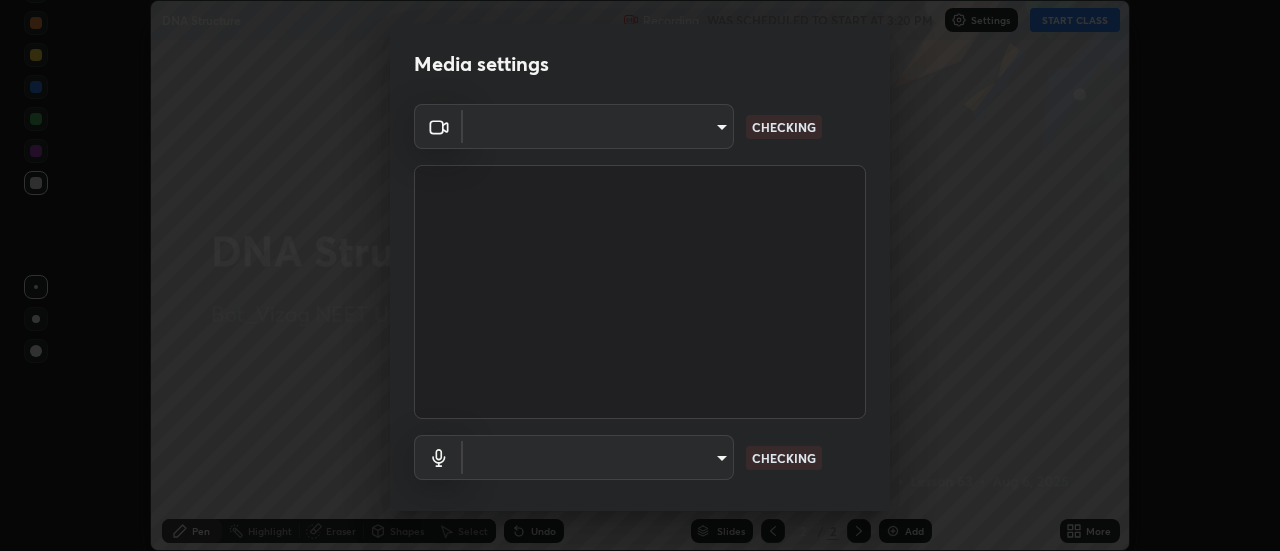 type on "acbb6098d6471371aa14d93c8858c27fd70b427109662103d823130ddc3b5b06" 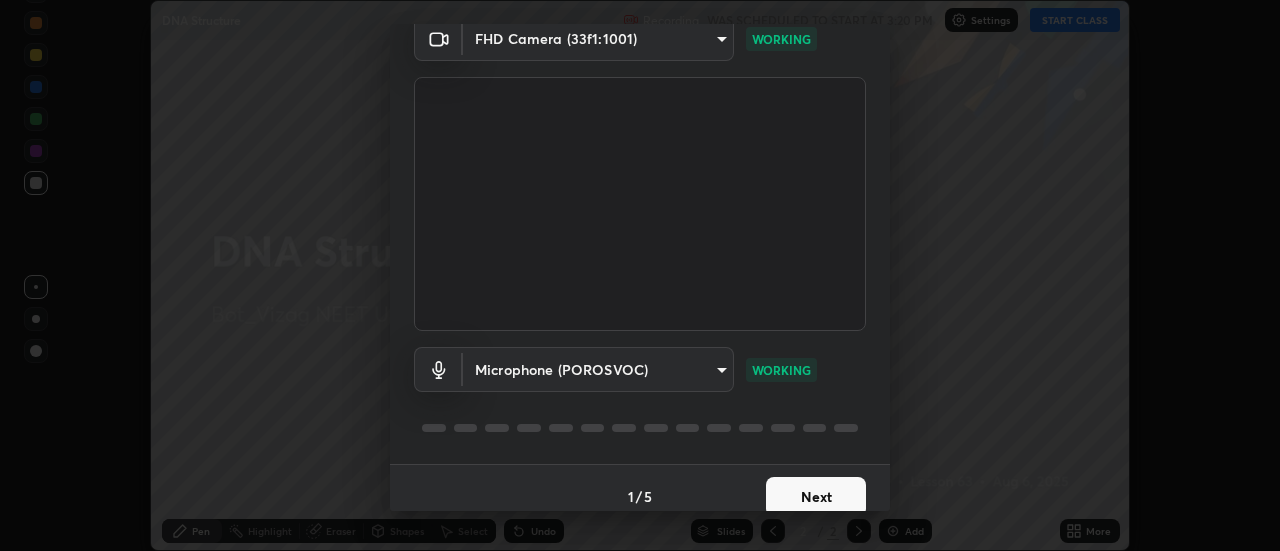scroll, scrollTop: 105, scrollLeft: 0, axis: vertical 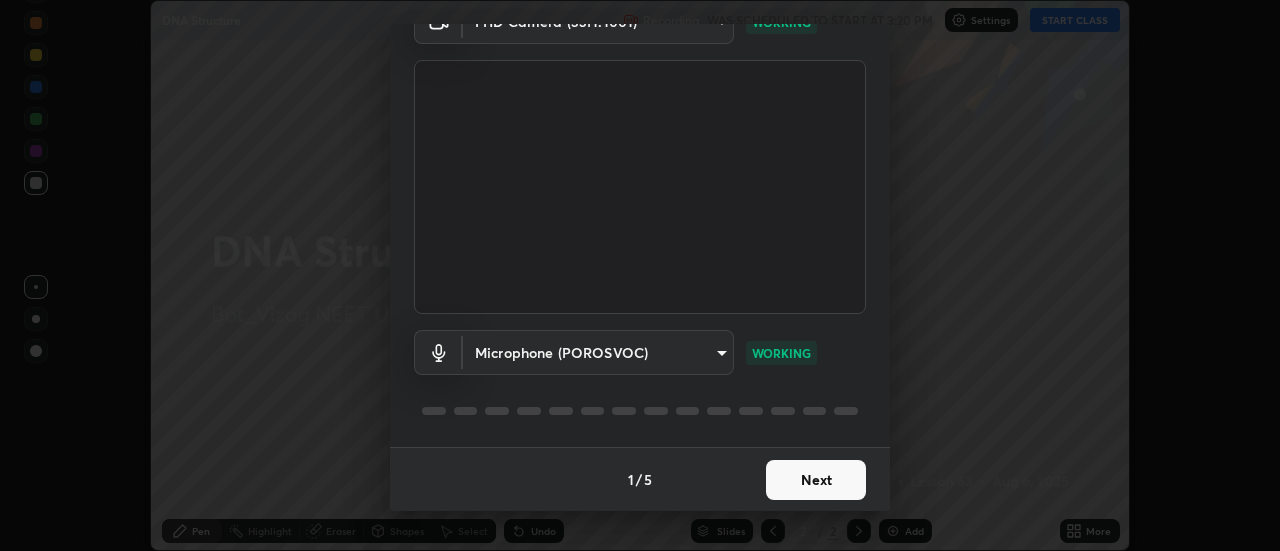 click on "Next" at bounding box center (816, 480) 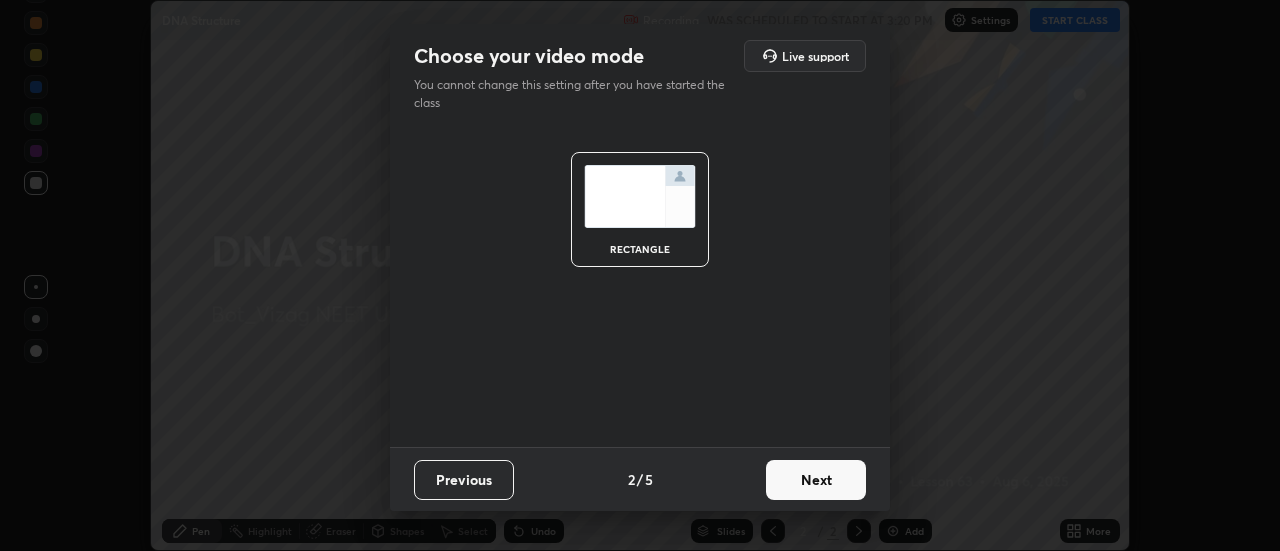 scroll, scrollTop: 0, scrollLeft: 0, axis: both 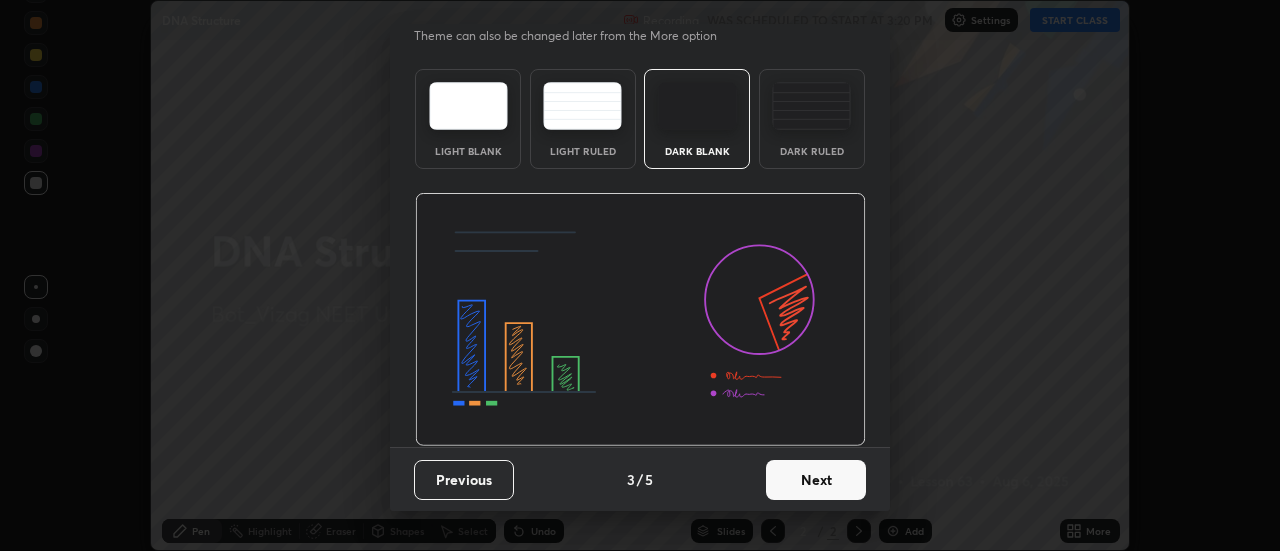 click on "Next" at bounding box center (816, 480) 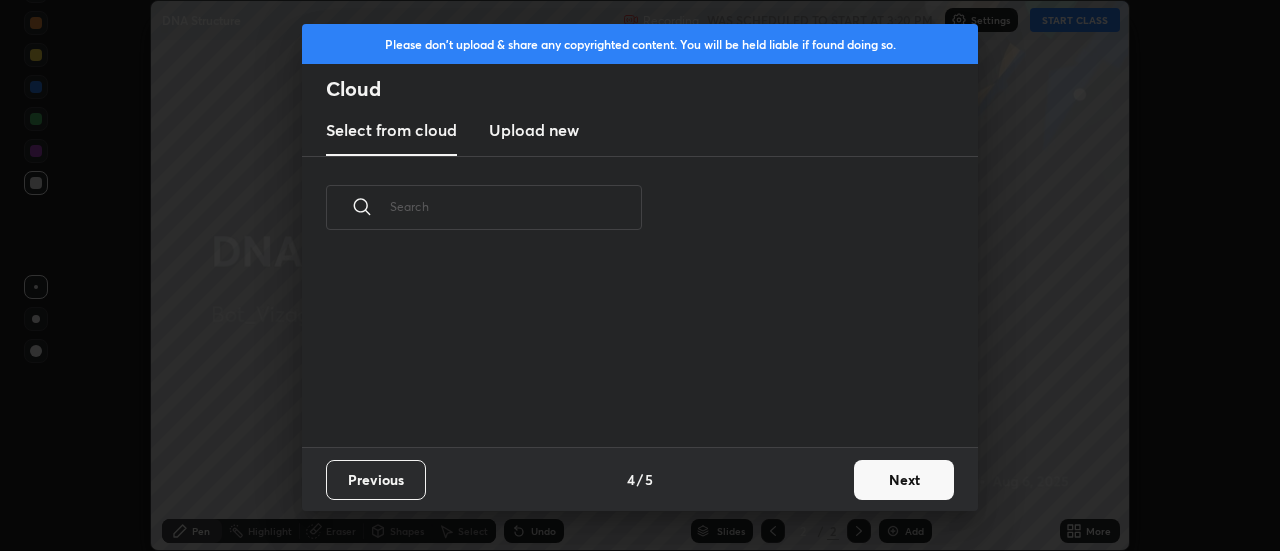 scroll, scrollTop: 7, scrollLeft: 11, axis: both 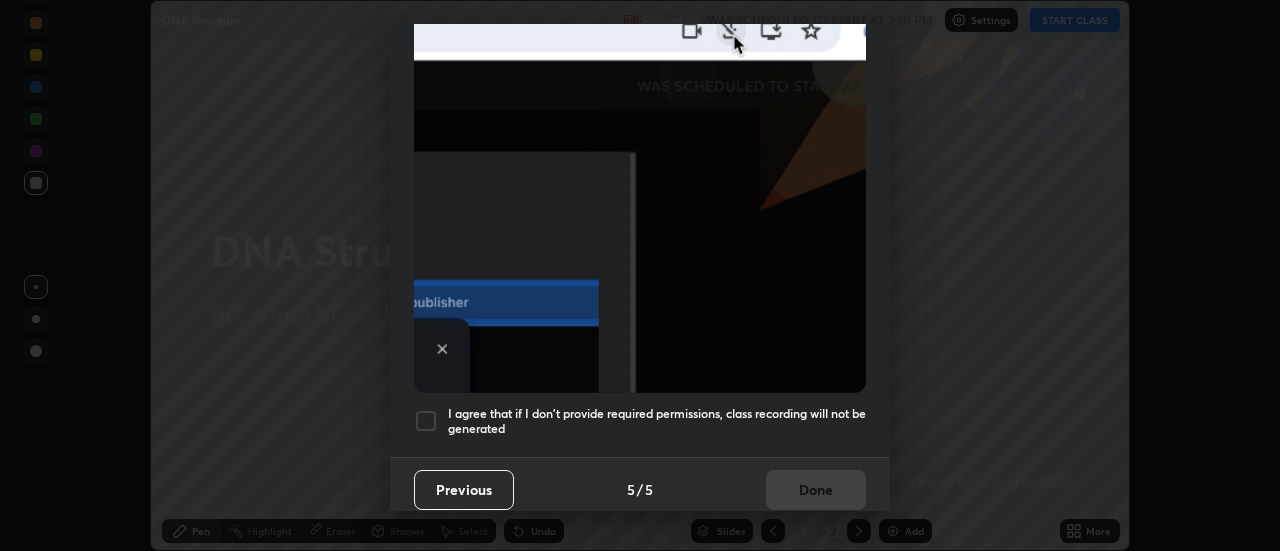 click at bounding box center [426, 421] 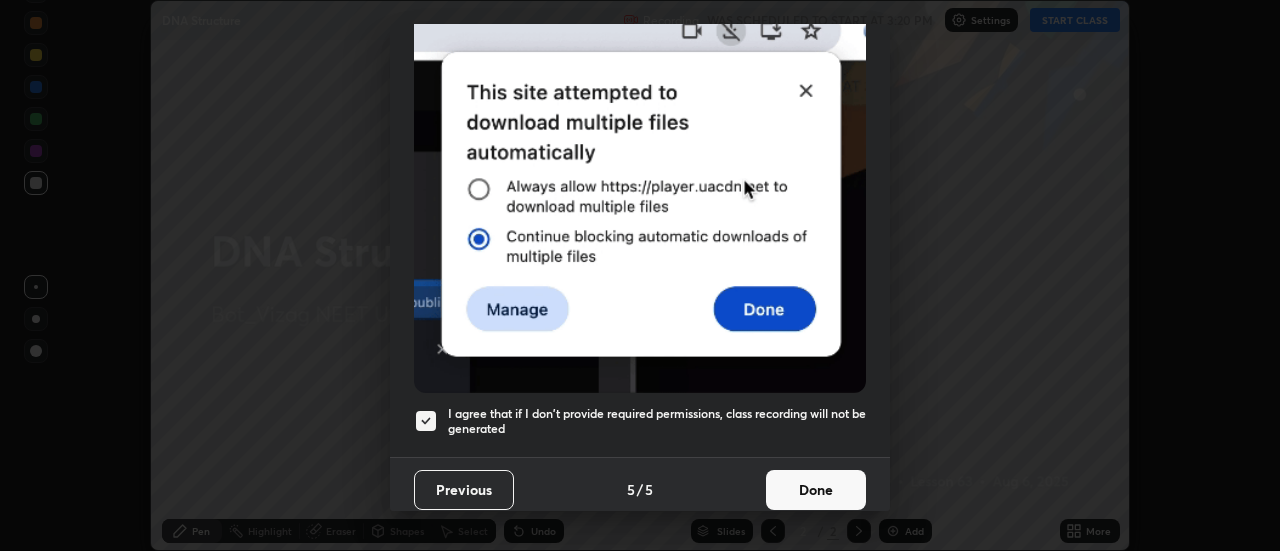 click on "Done" at bounding box center (816, 490) 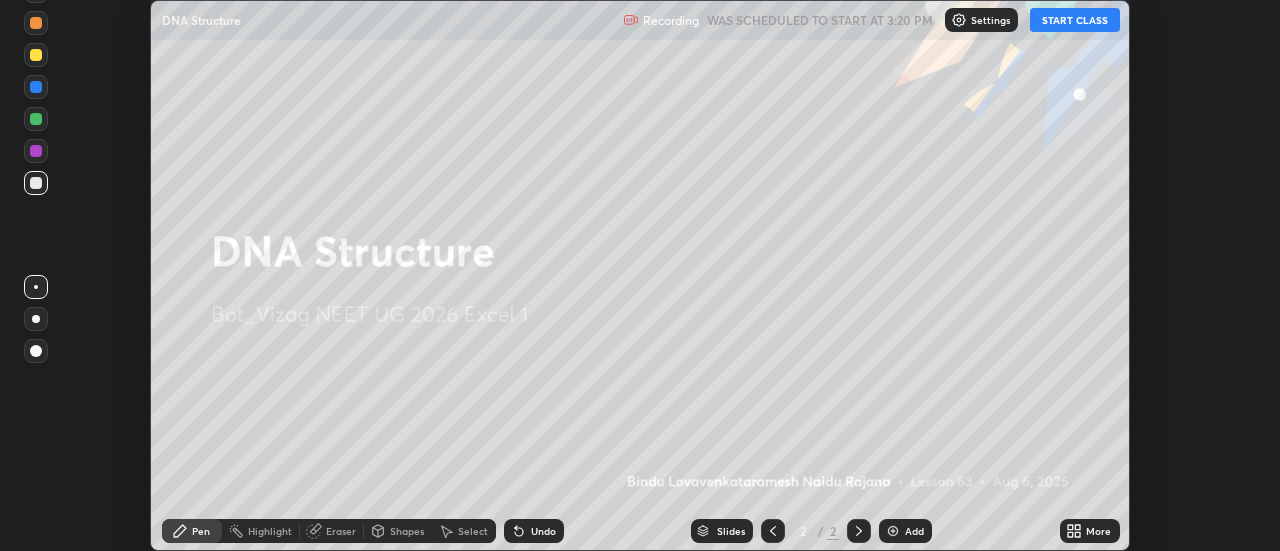 click on "START CLASS" at bounding box center (1075, 20) 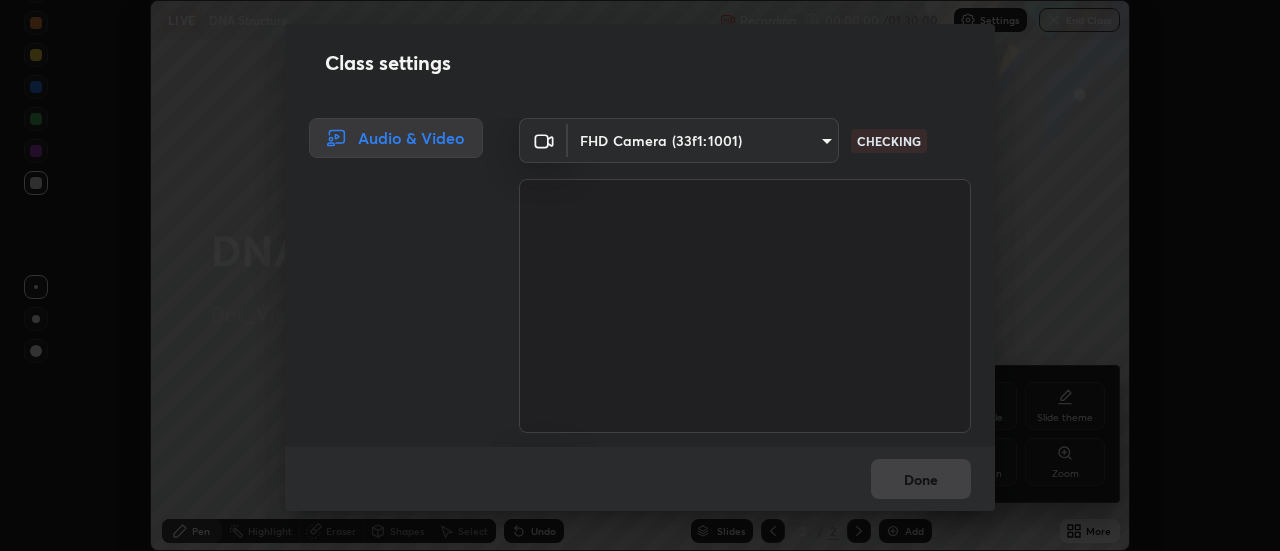 click on "Done" at bounding box center (640, 479) 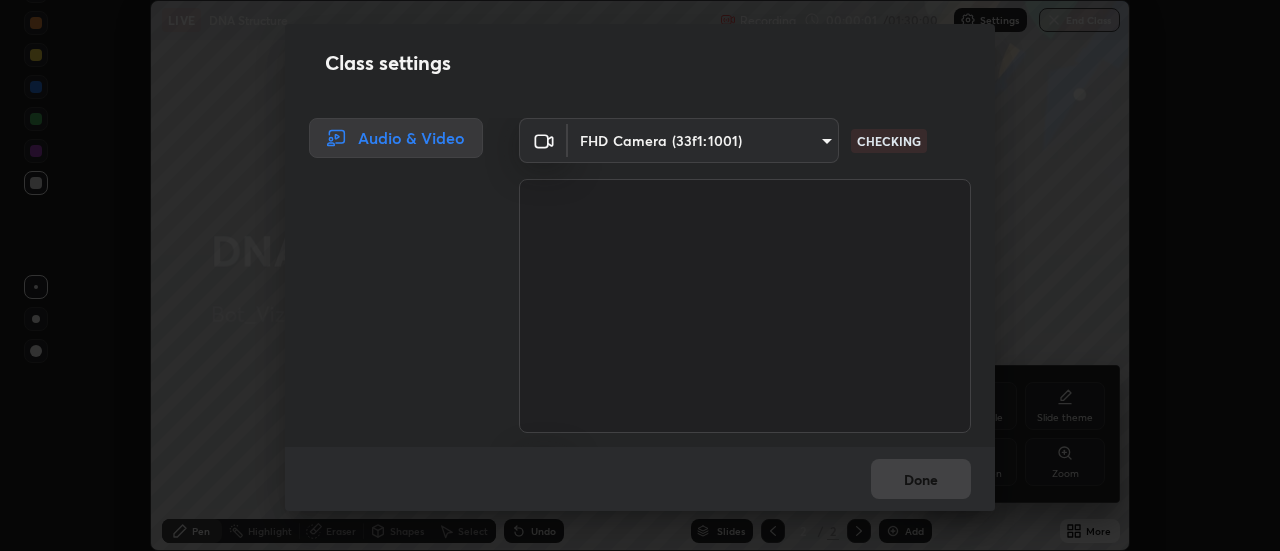 click on "Class settings Audio & Video FHD Camera (33f1:1001) acbb6098d6471371aa14d93c8858c27fd70b427109662103d823130ddc3b5b06 CHECKING Microphone (POROSVOC) 6e89dfecf09b7d5e9b70b6f3fa2e78dafa22e1c3c514398a3fadf7b49e831e27 CHECKING Done" at bounding box center (640, 275) 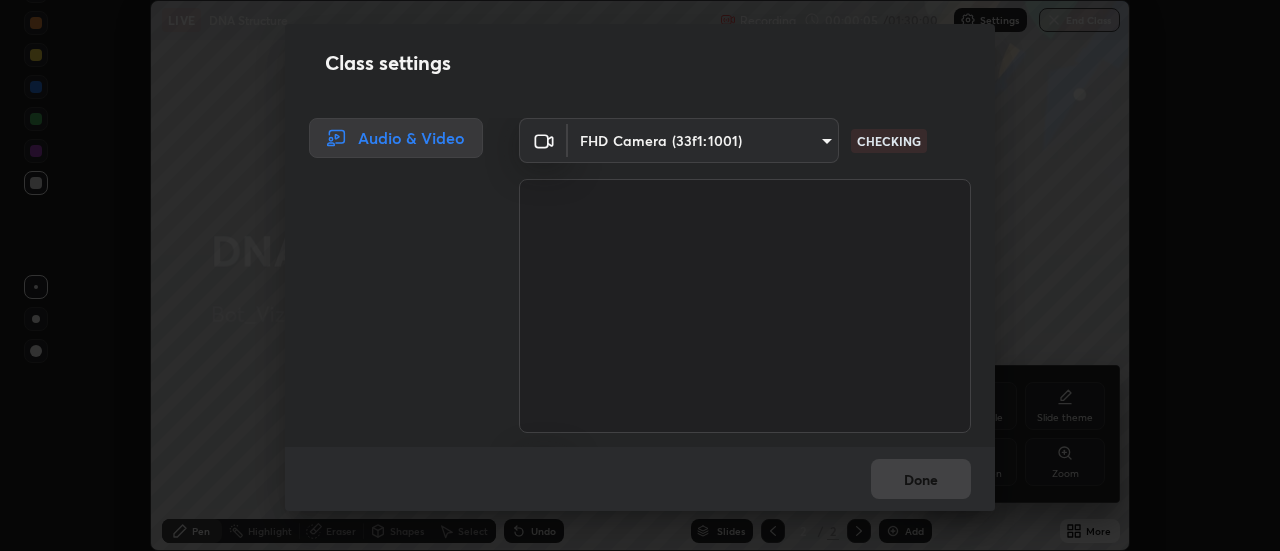 click on "Class settings Audio & Video FHD Camera (33f1:1001) acbb6098d6471371aa14d93c8858c27fd70b427109662103d823130ddc3b5b06 CHECKING Microphone (POROSVOC) 6e89dfecf09b7d5e9b70b6f3fa2e78dafa22e1c3c514398a3fadf7b49e831e27 CHECKING Done" at bounding box center [640, 275] 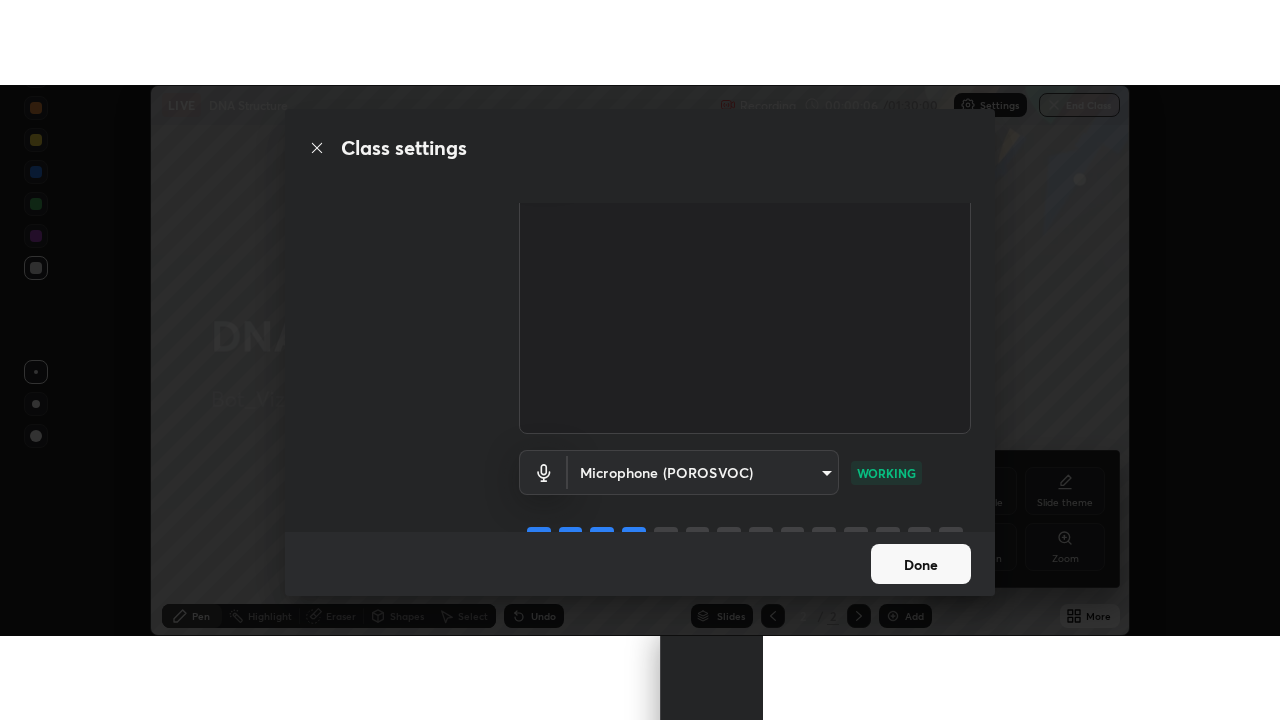scroll, scrollTop: 125, scrollLeft: 0, axis: vertical 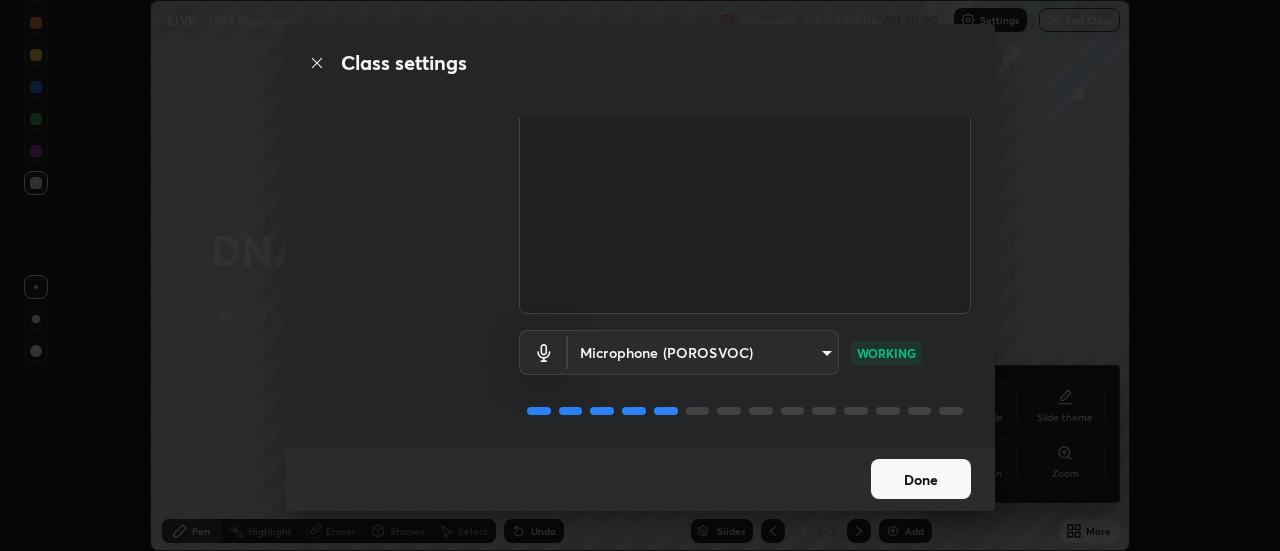 click on "Done" at bounding box center (921, 479) 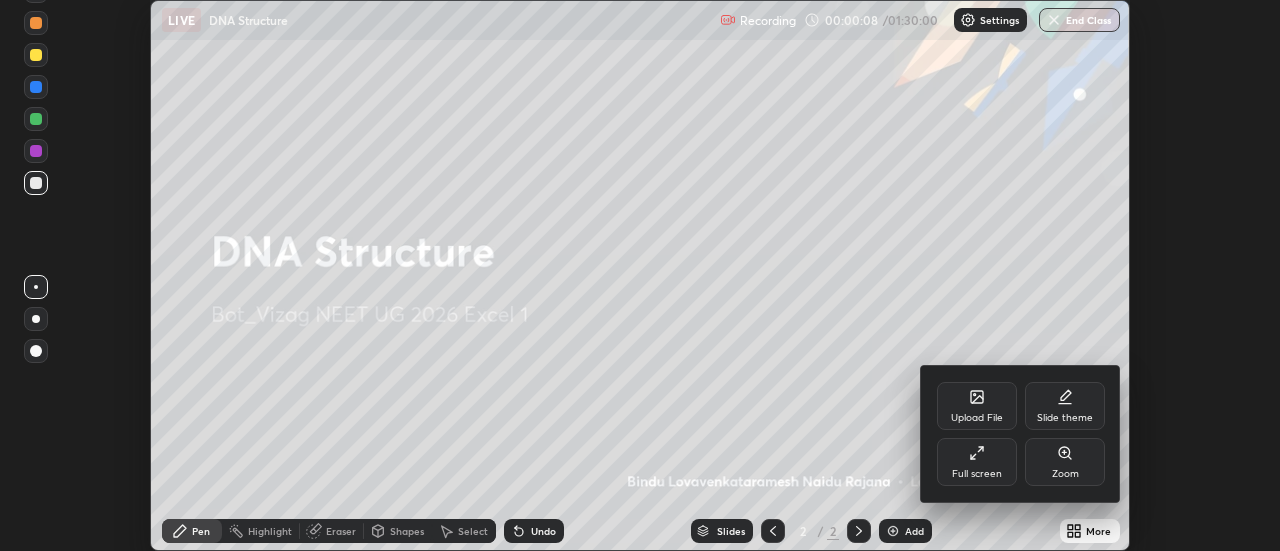 click at bounding box center [640, 275] 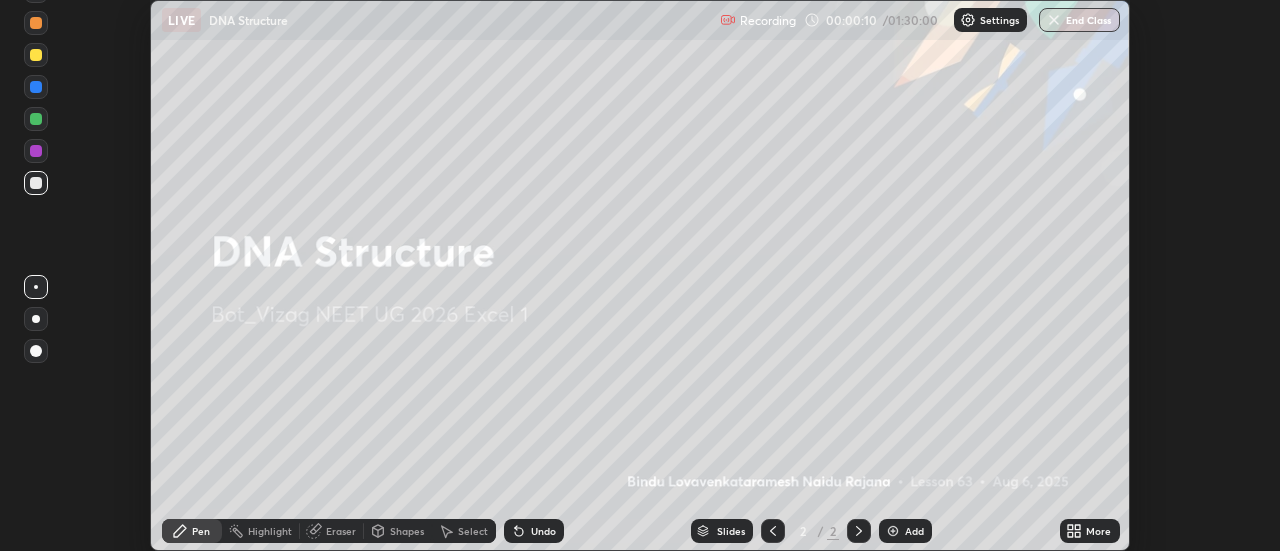 click 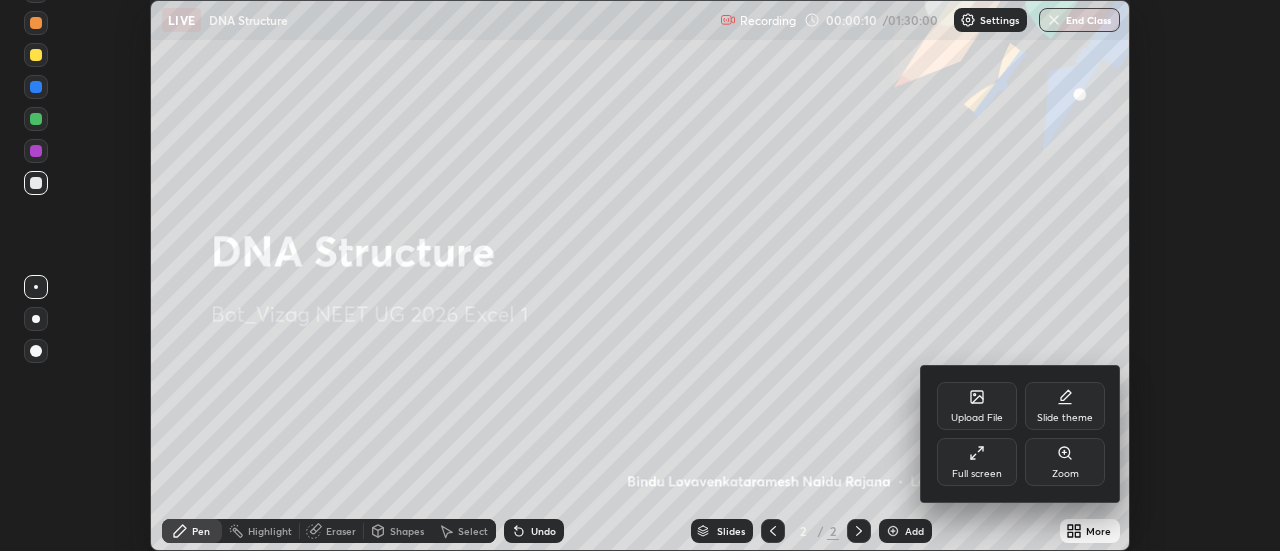 click on "Full screen" at bounding box center [977, 462] 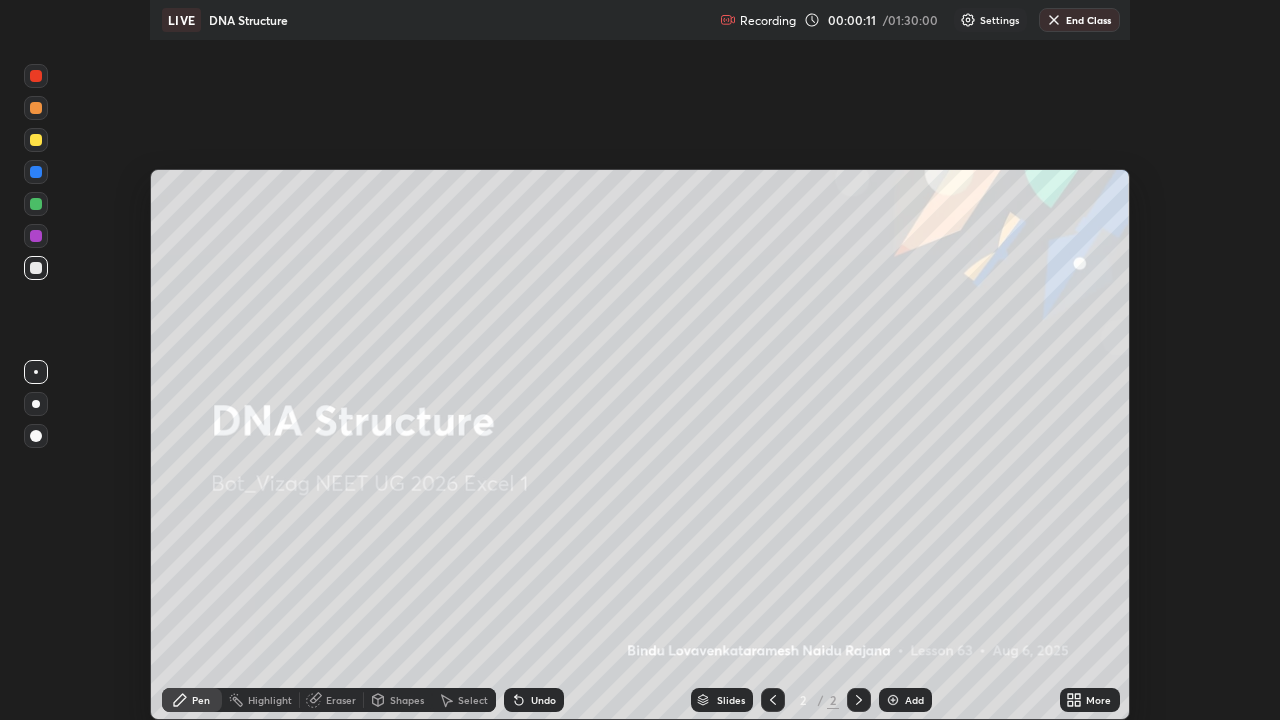 scroll, scrollTop: 99280, scrollLeft: 98720, axis: both 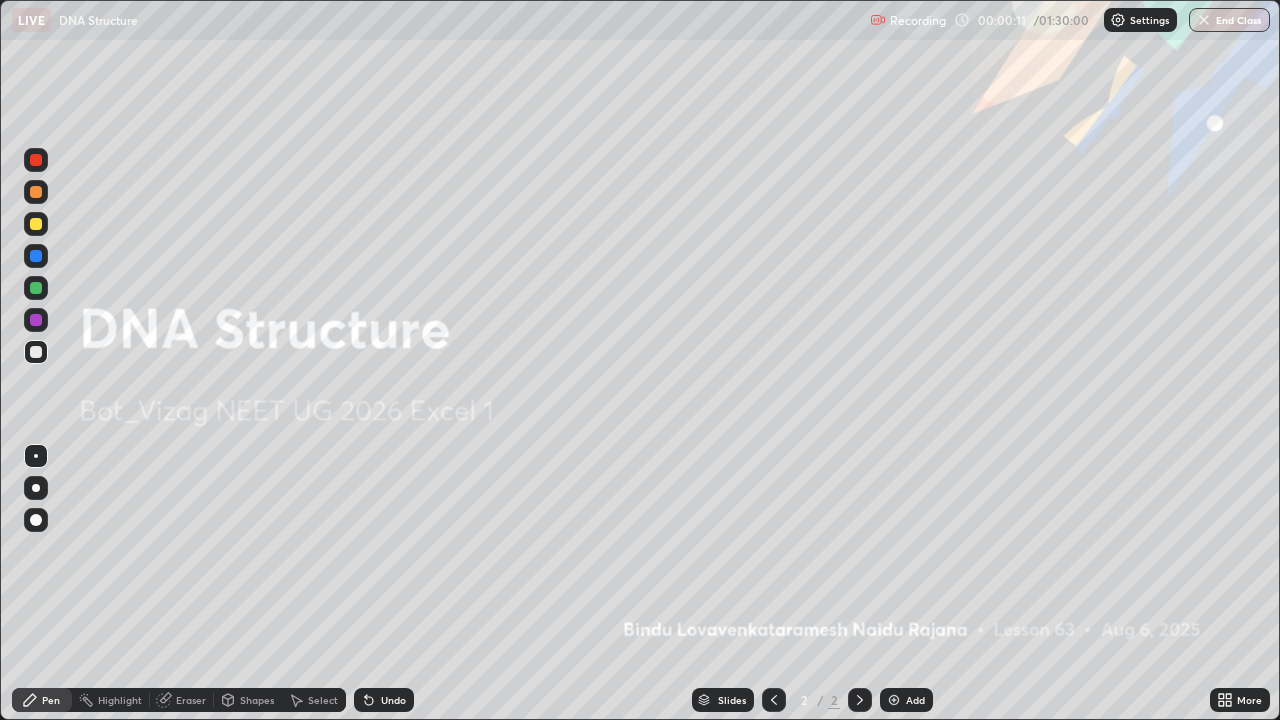 click at bounding box center (894, 700) 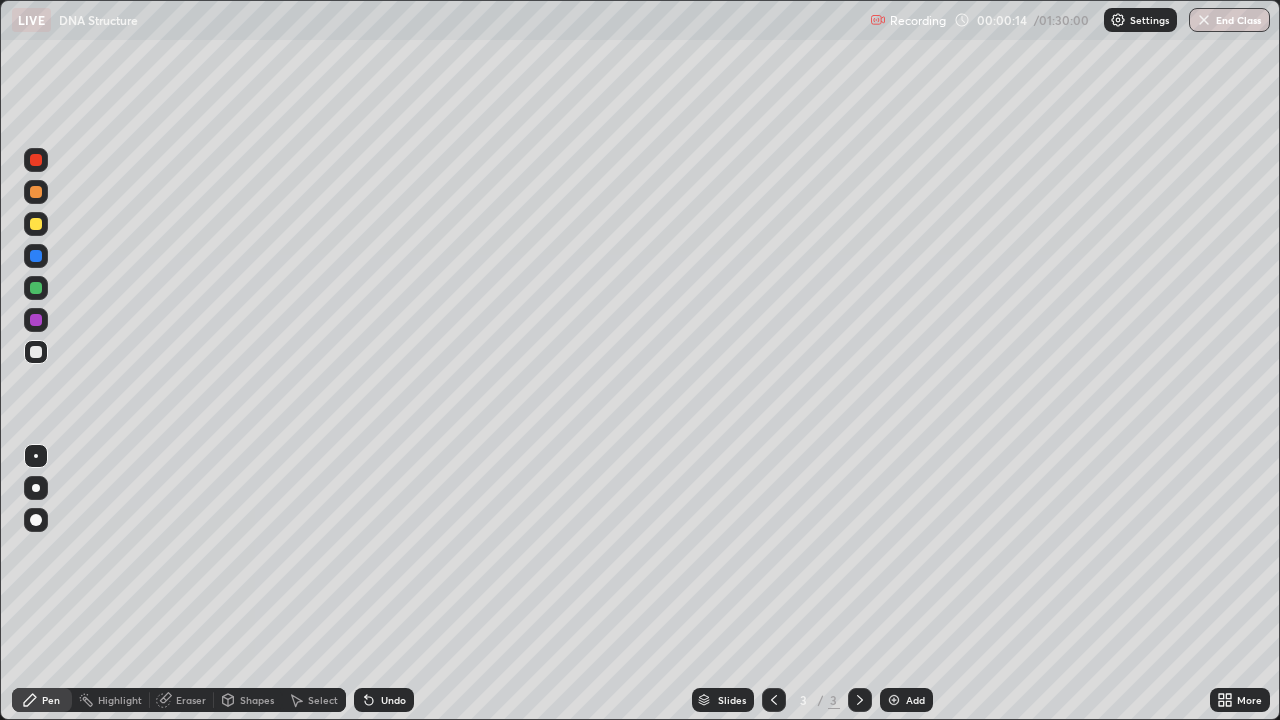 click at bounding box center (36, 488) 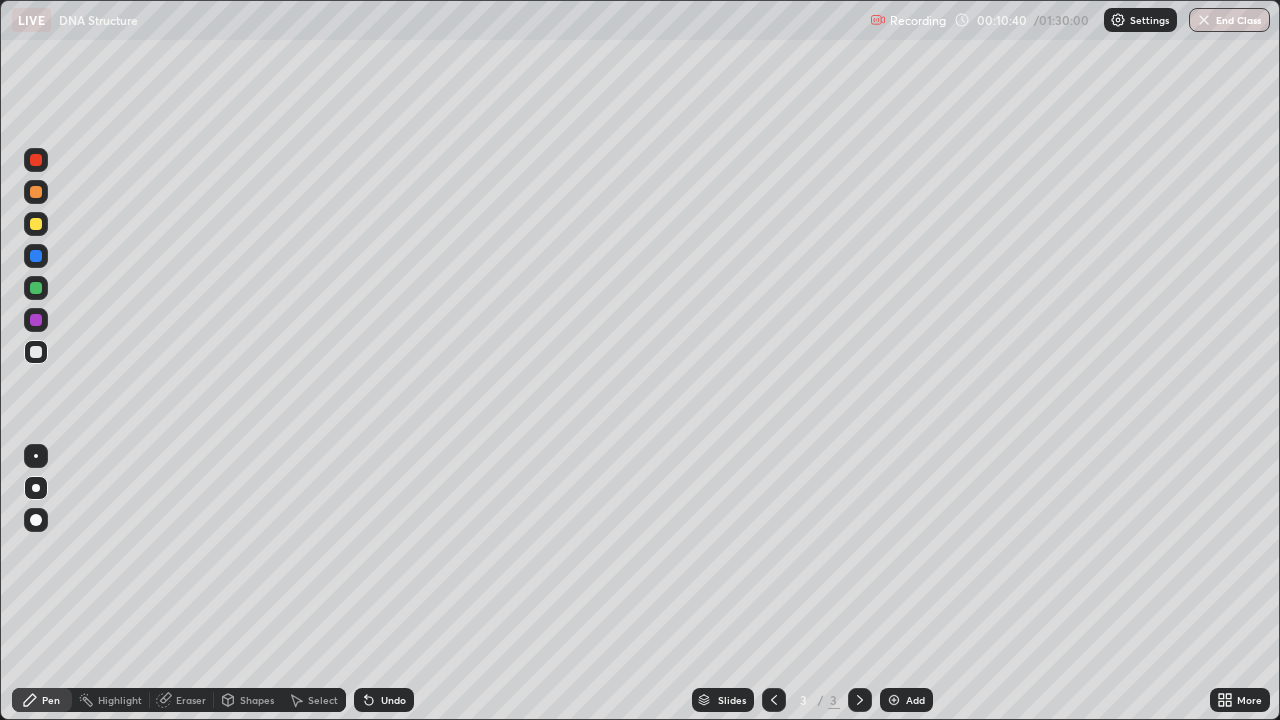 click at bounding box center [36, 224] 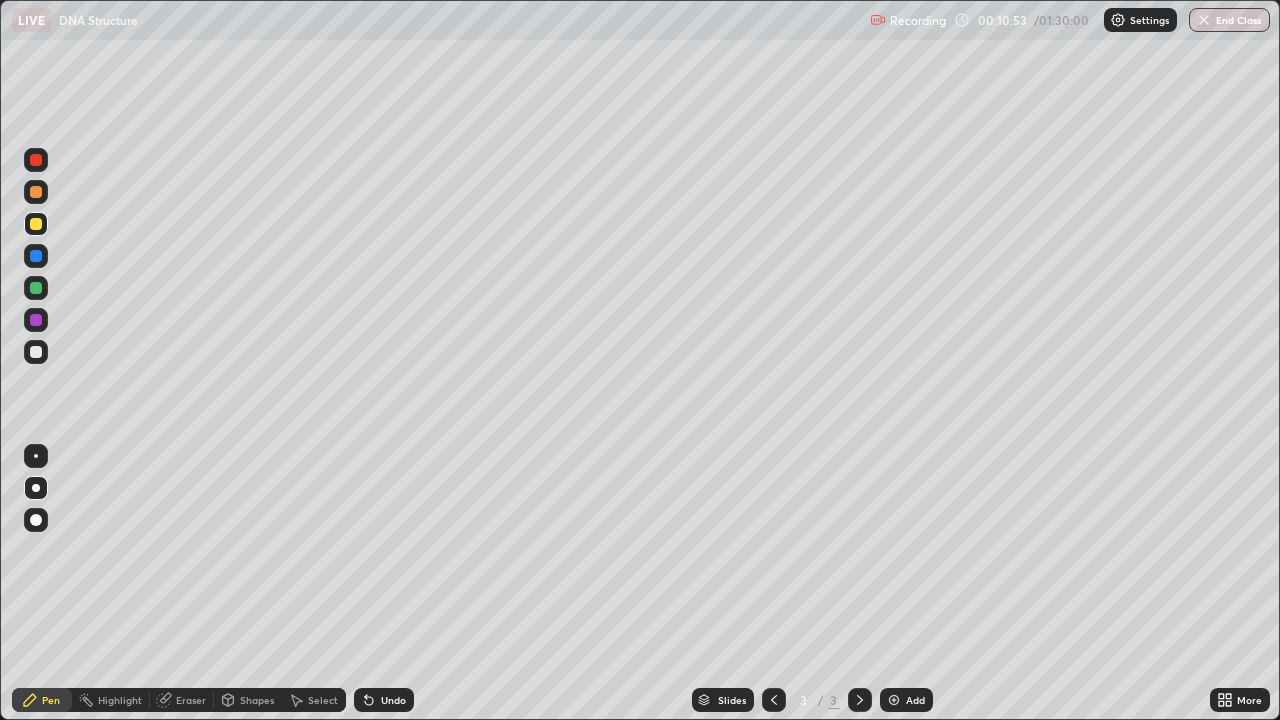click at bounding box center (36, 192) 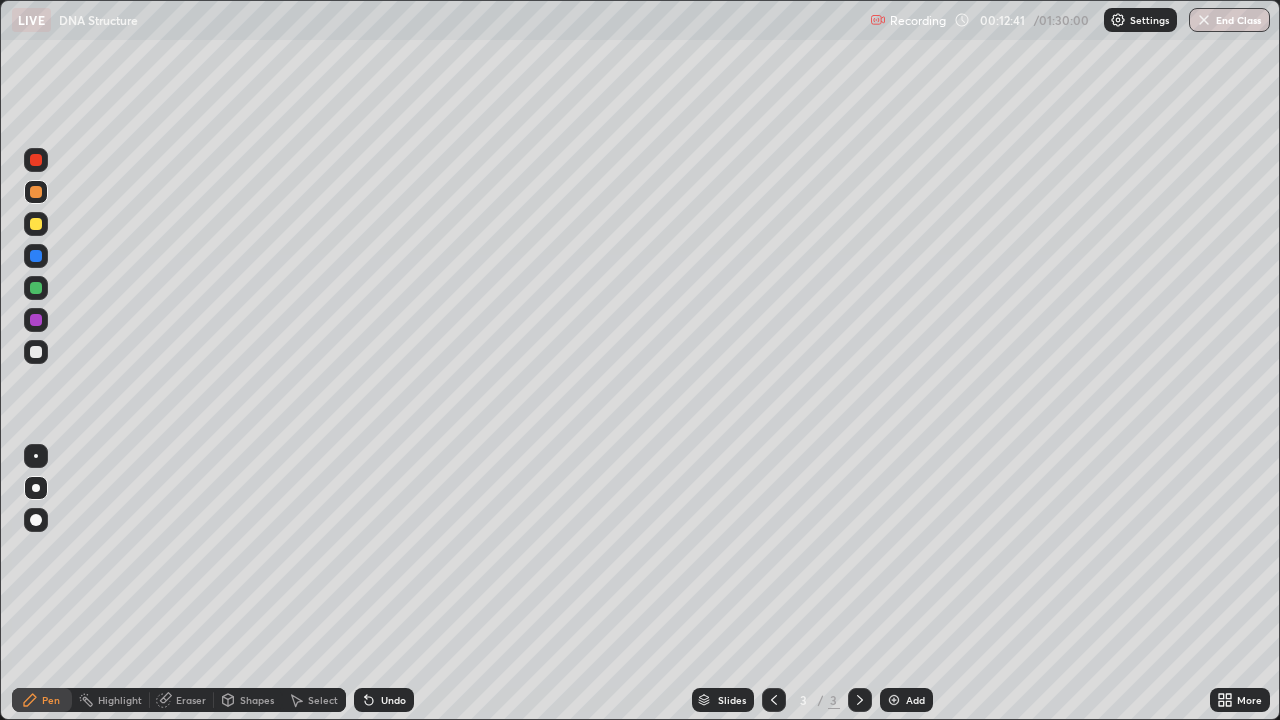 click at bounding box center (36, 288) 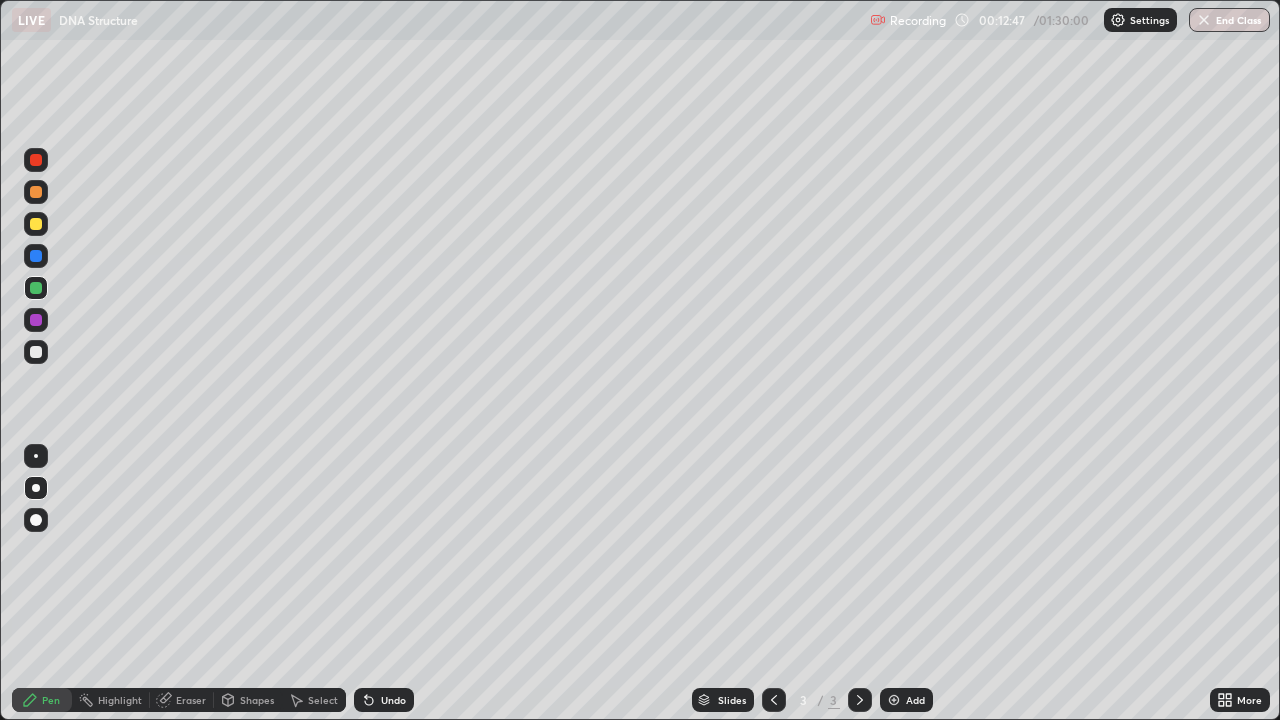 click at bounding box center (36, 160) 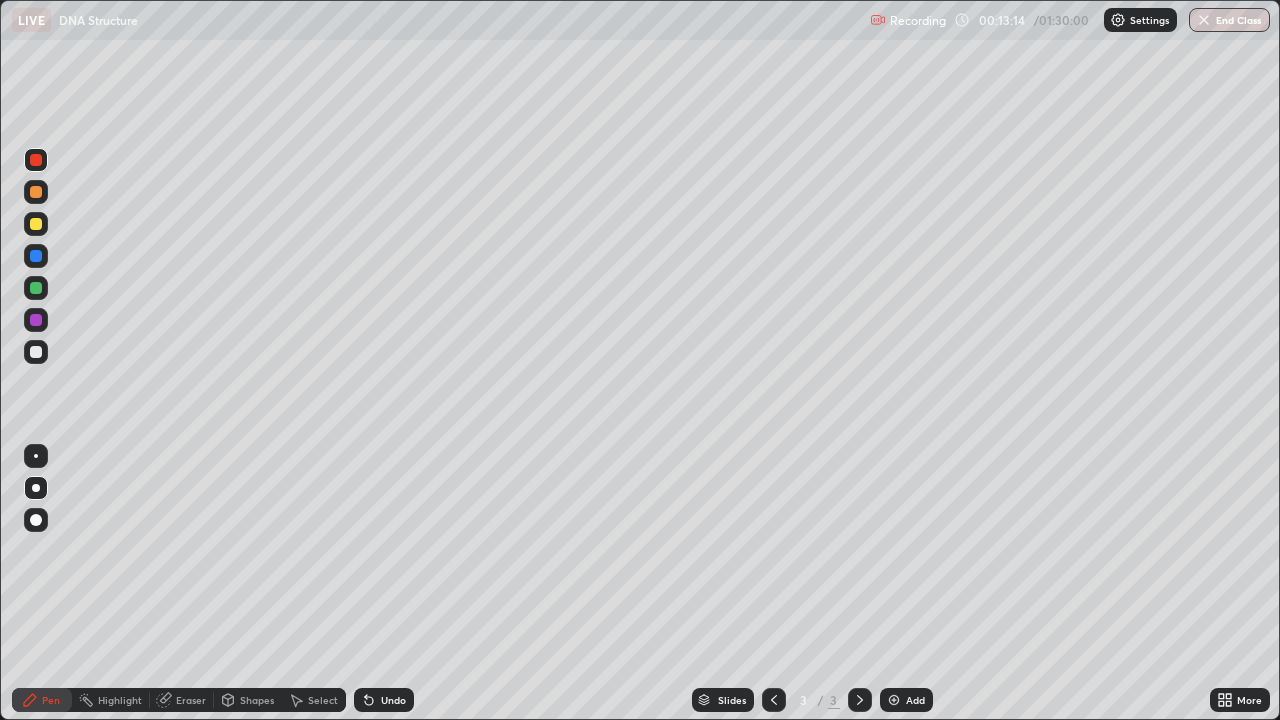 click at bounding box center (36, 192) 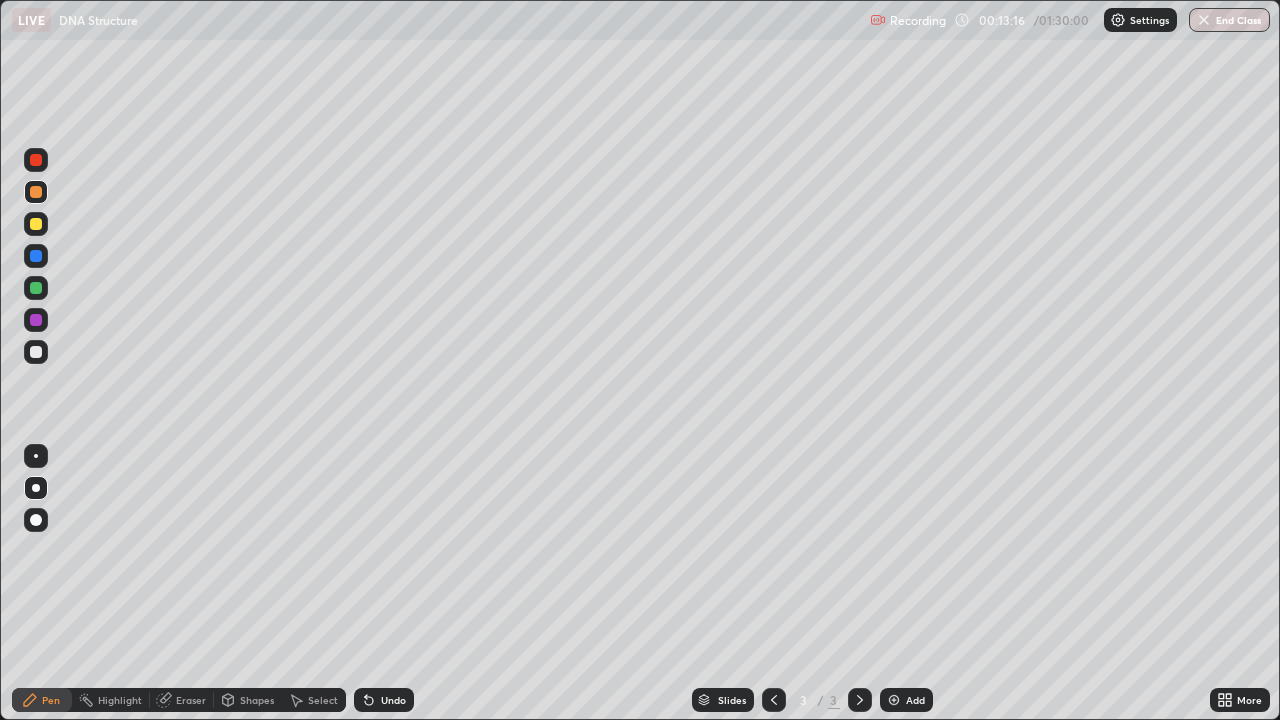 click at bounding box center (36, 160) 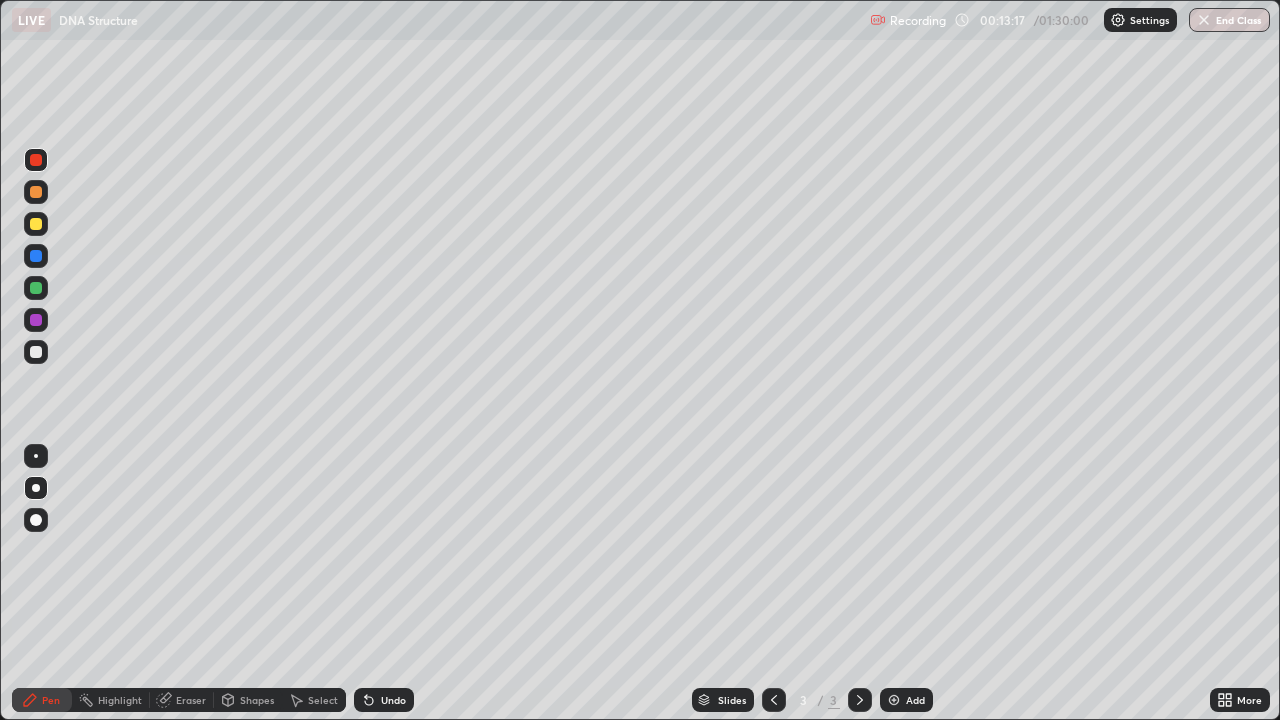 click at bounding box center (36, 288) 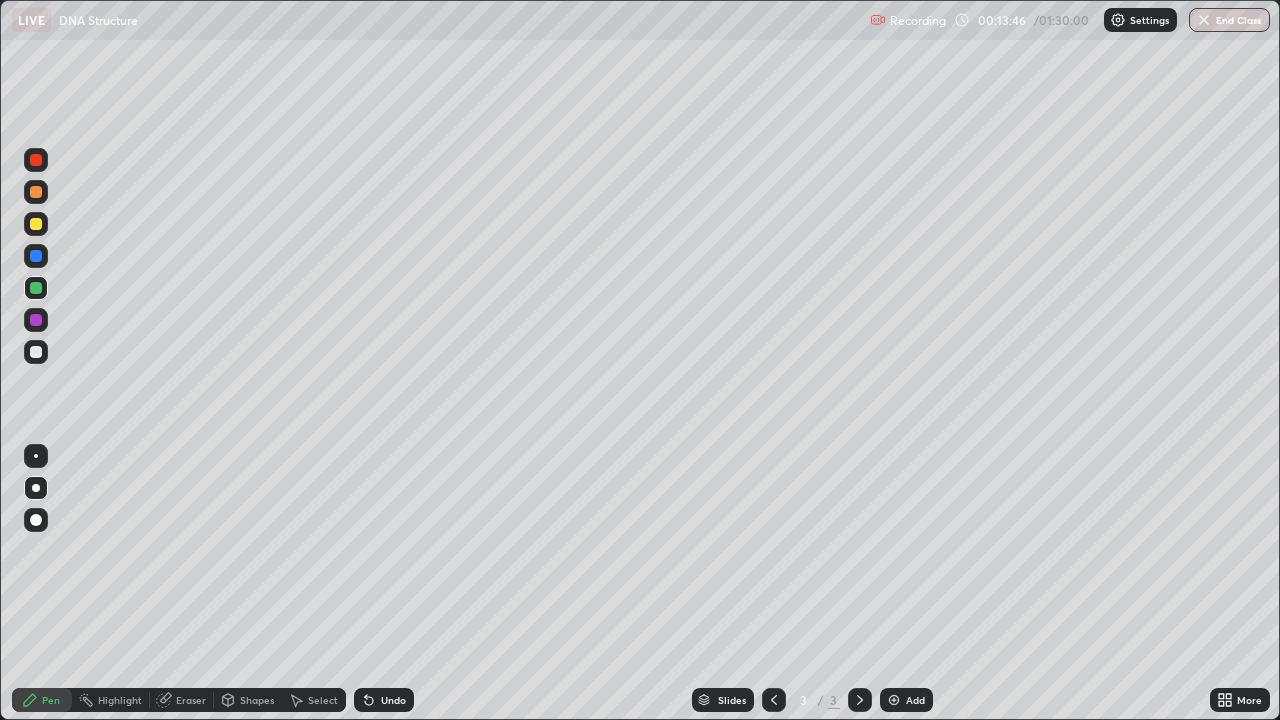 click at bounding box center [36, 192] 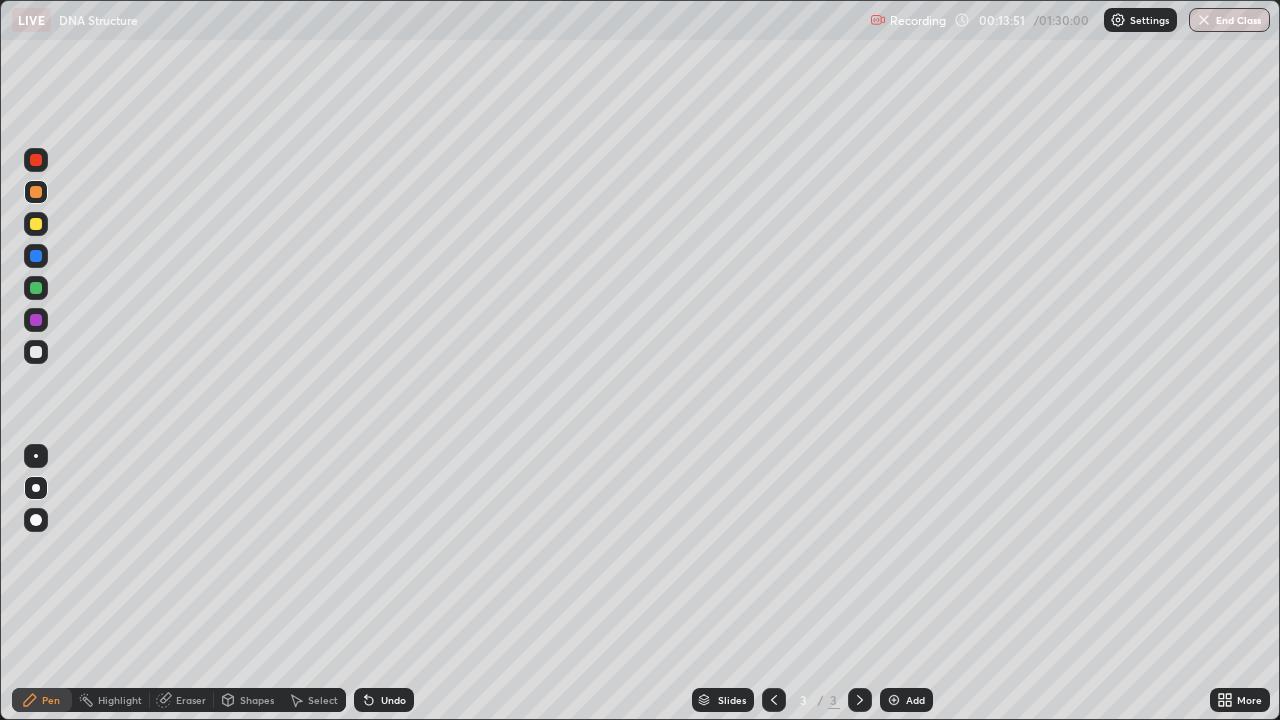 click at bounding box center (36, 288) 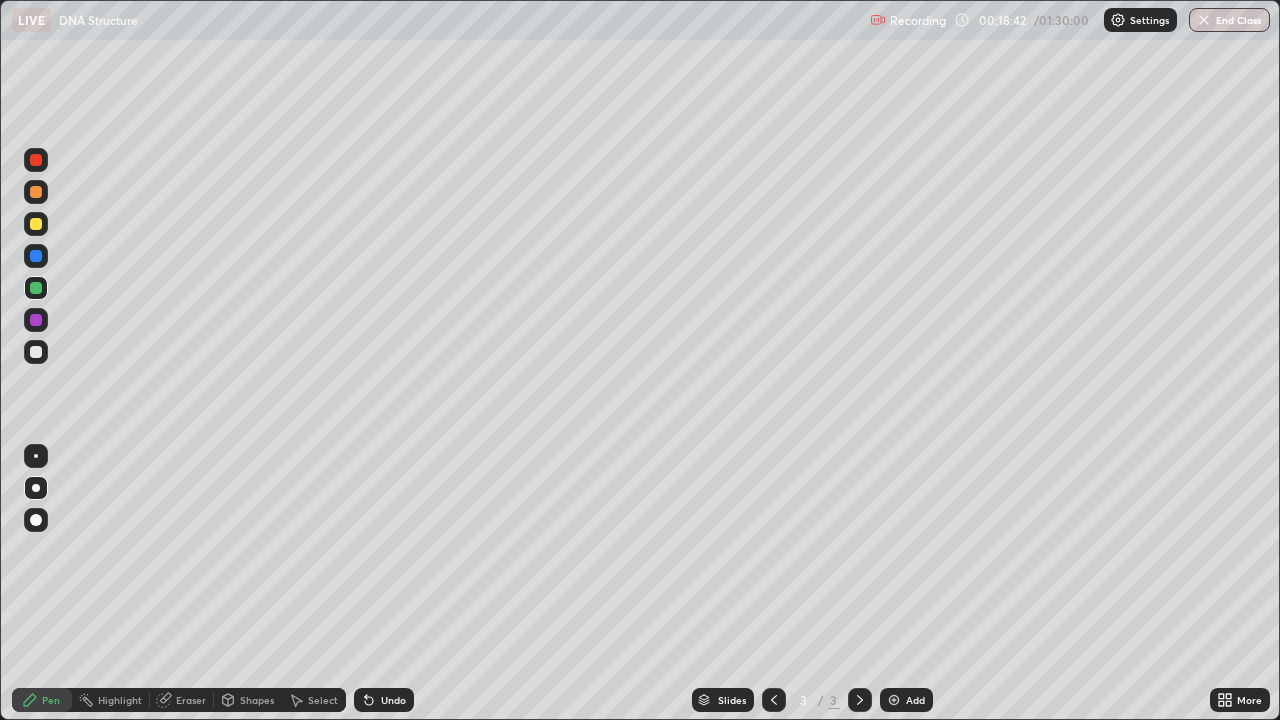 click at bounding box center [36, 160] 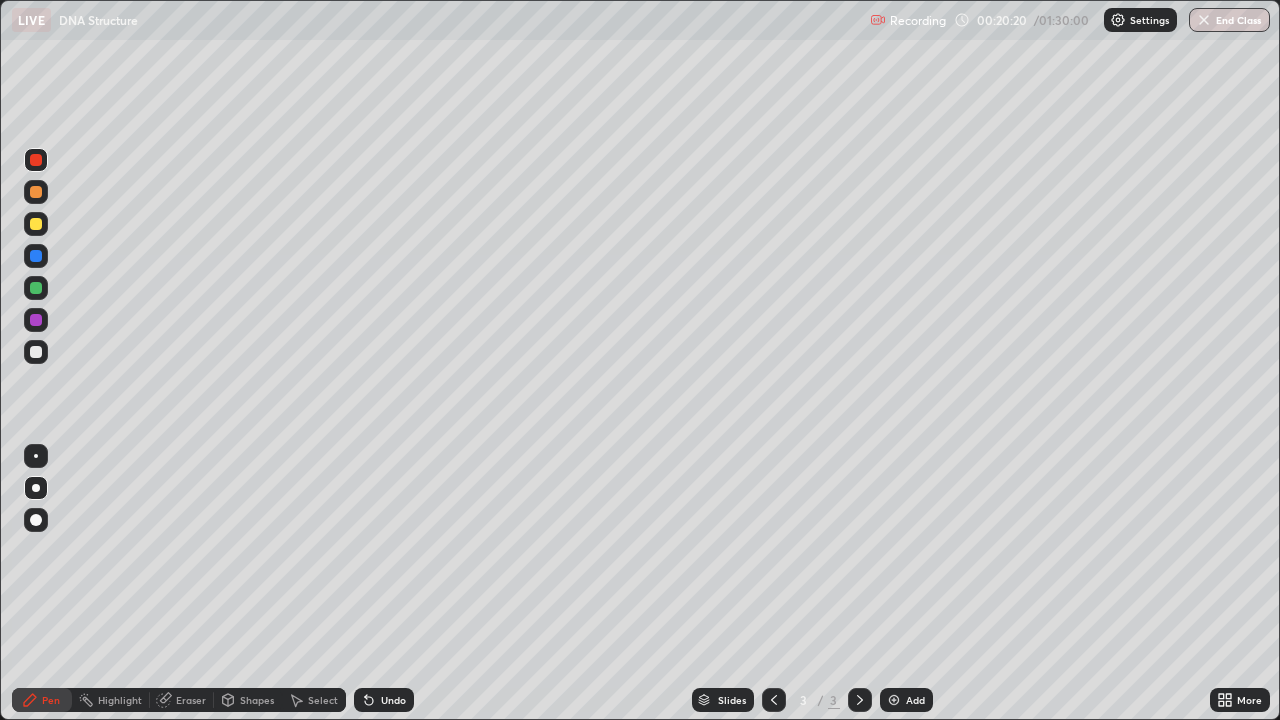 click at bounding box center (36, 160) 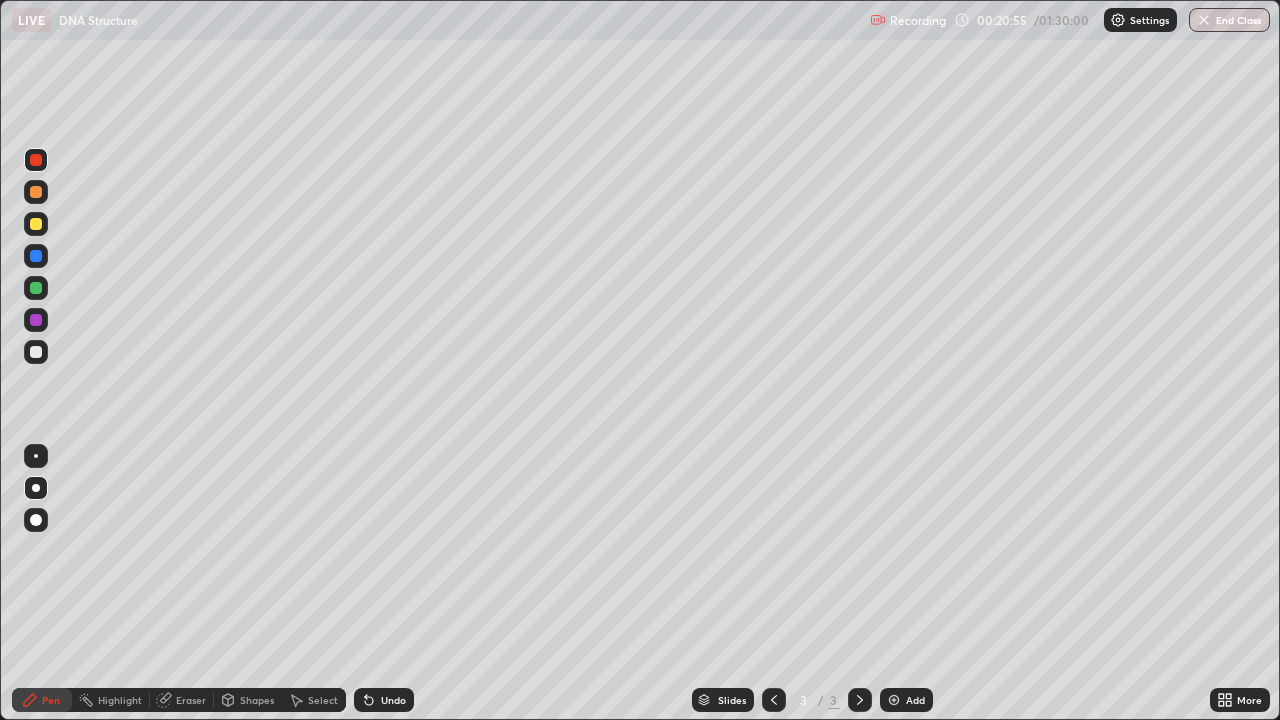 click at bounding box center [36, 352] 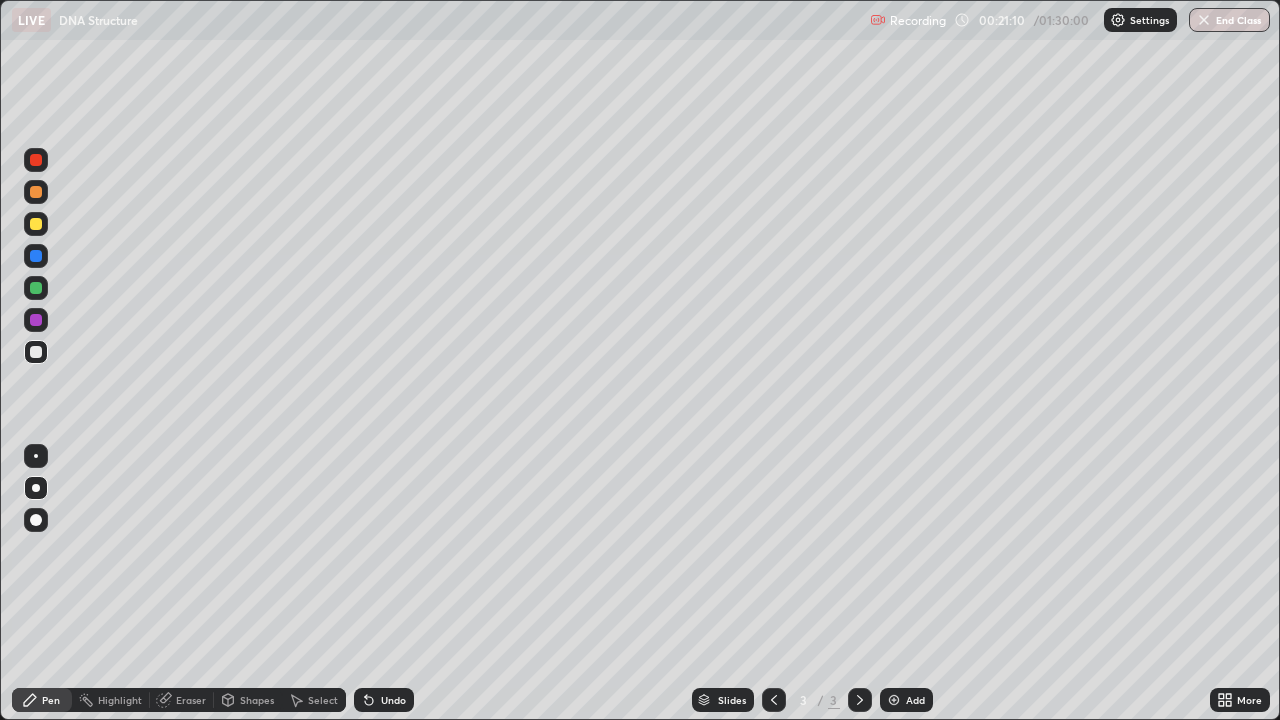 click at bounding box center (894, 700) 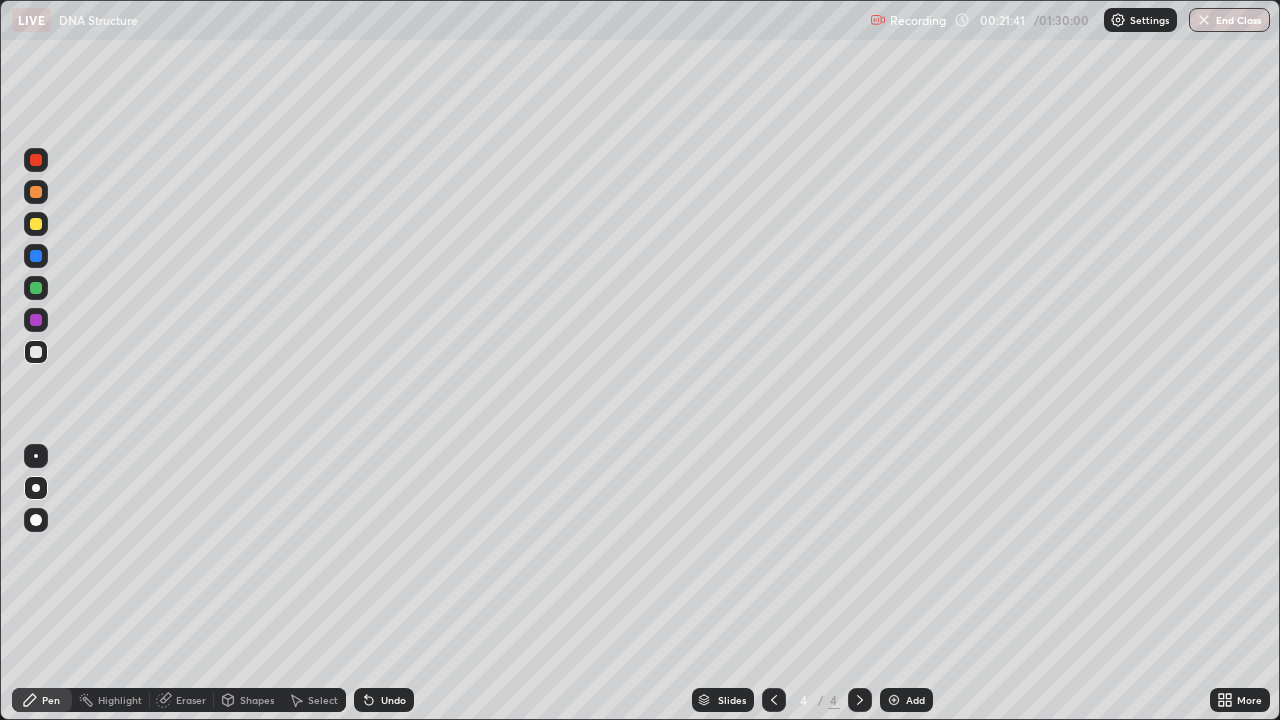 click at bounding box center [36, 160] 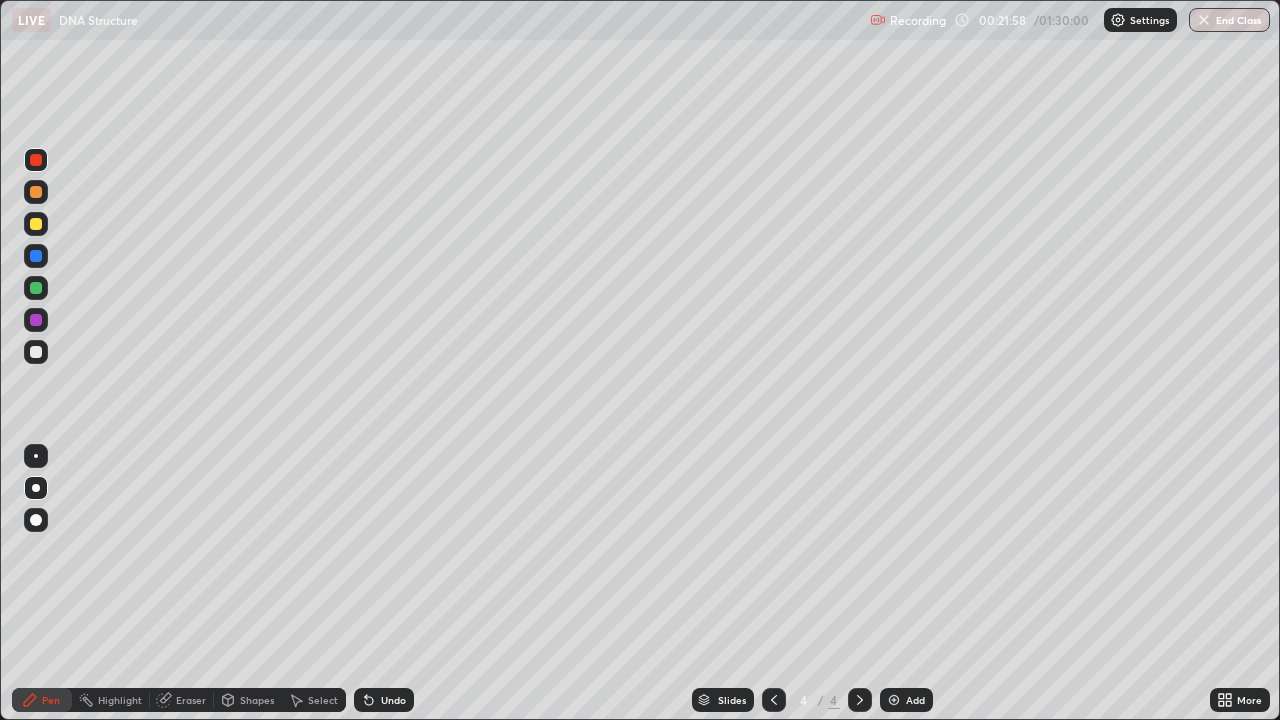 click 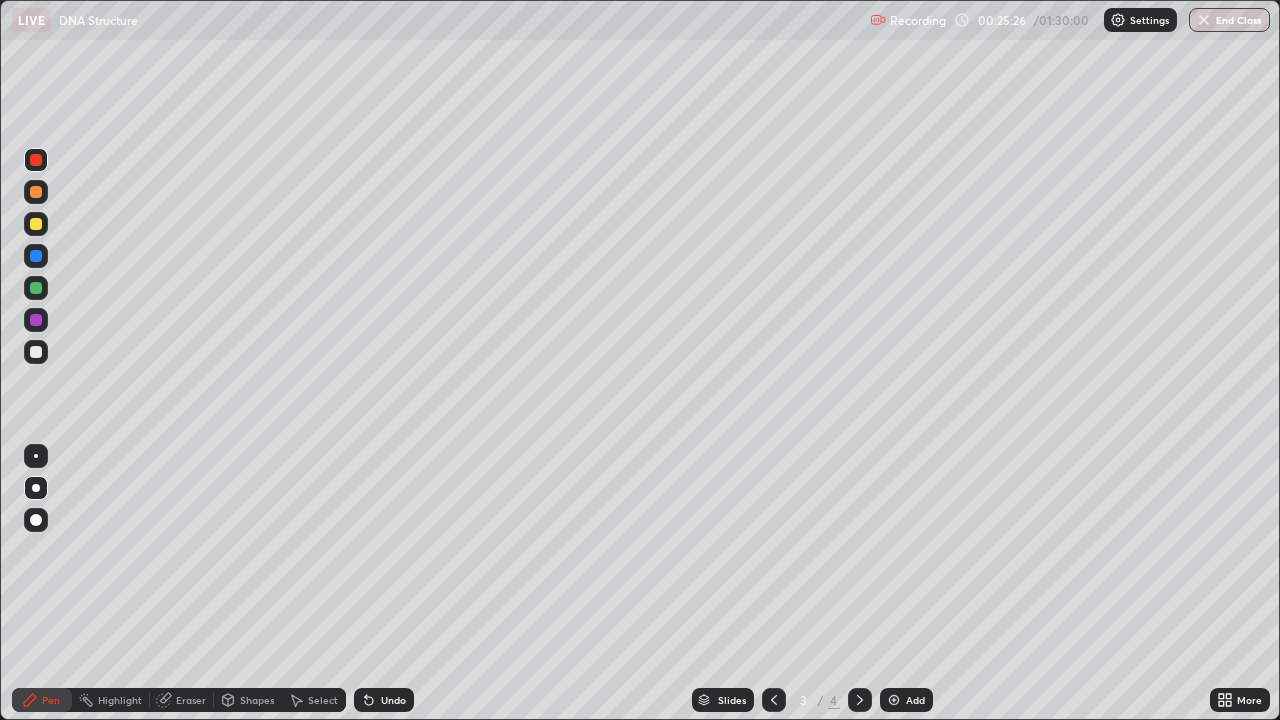 click 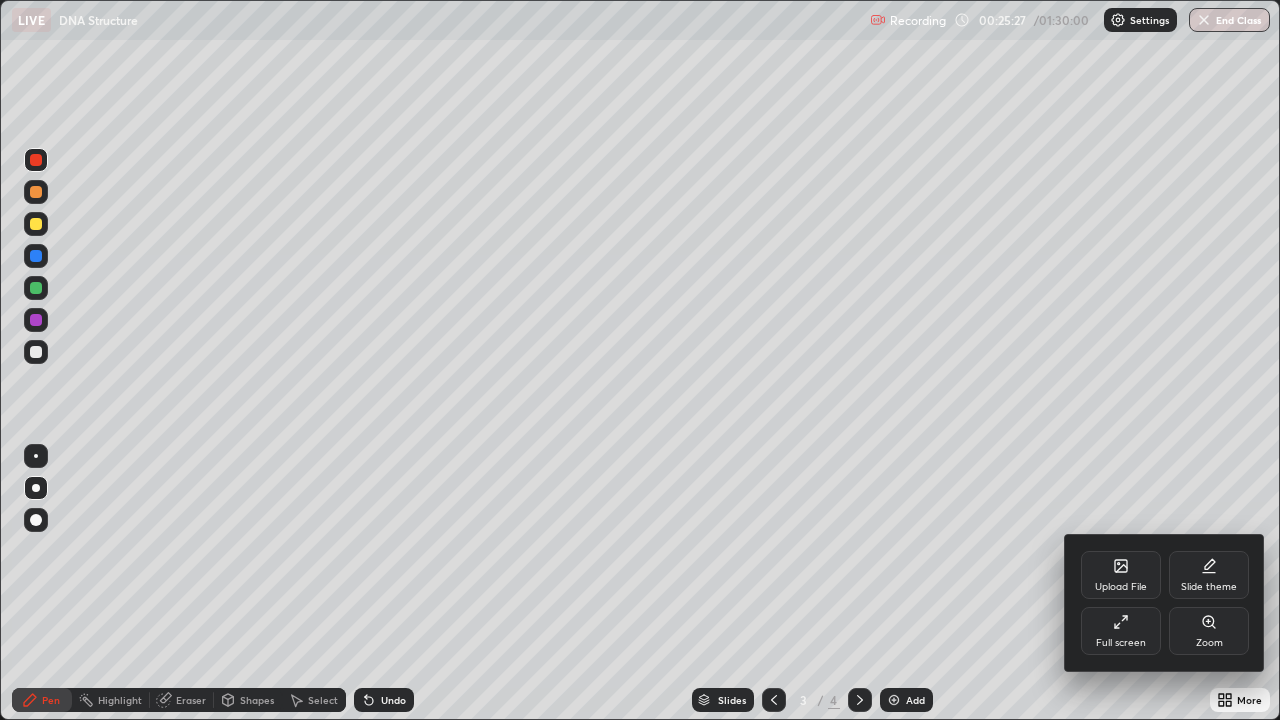 click on "Full screen" at bounding box center (1121, 643) 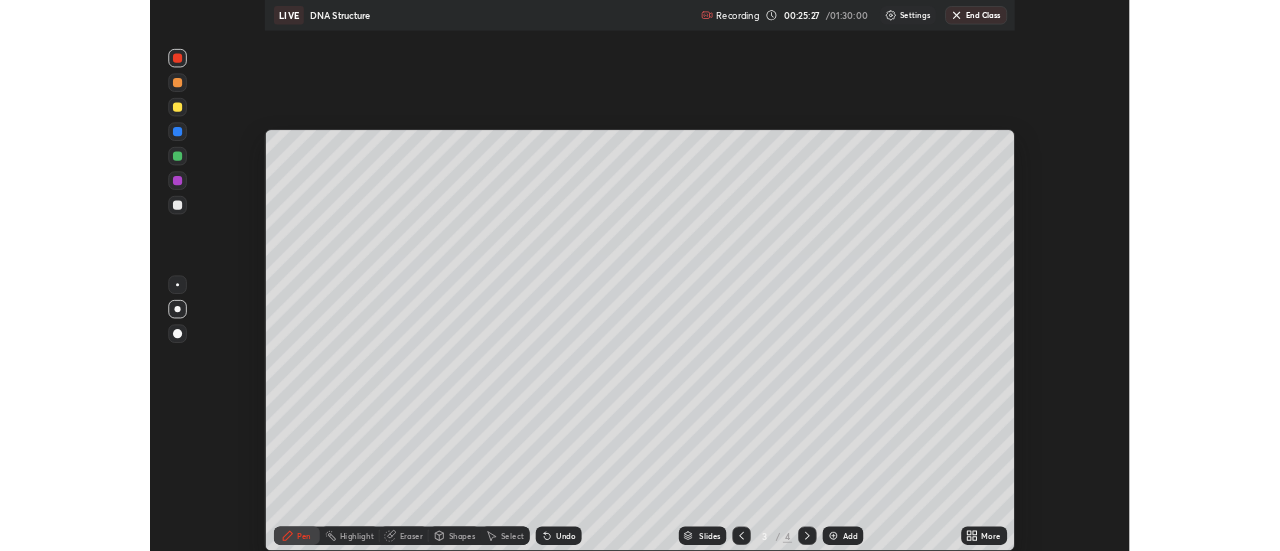 scroll, scrollTop: 551, scrollLeft: 1280, axis: both 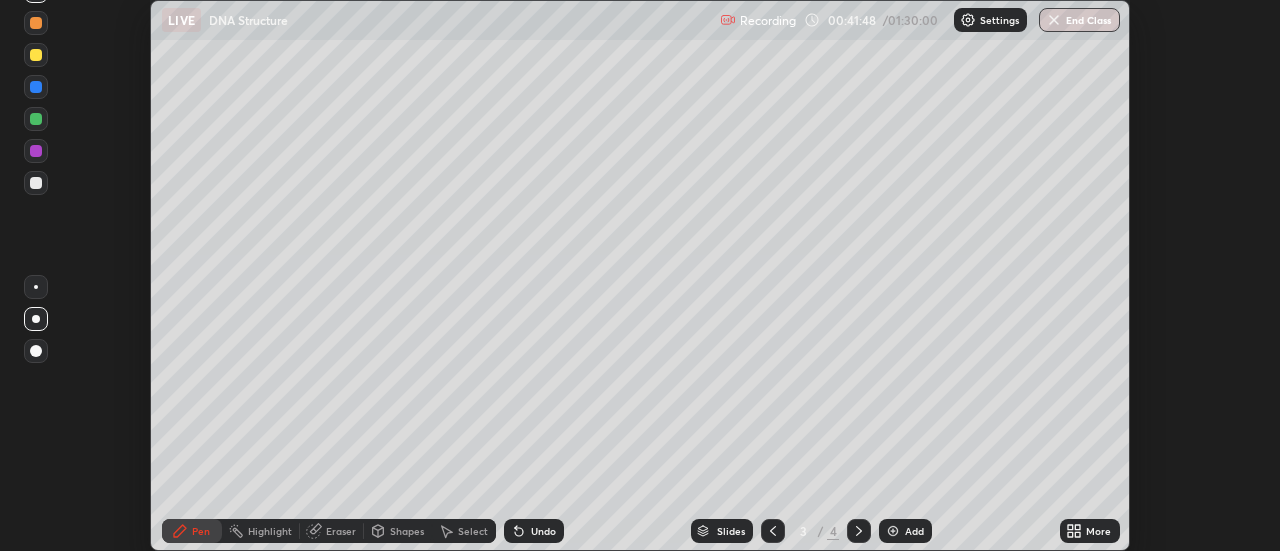 click 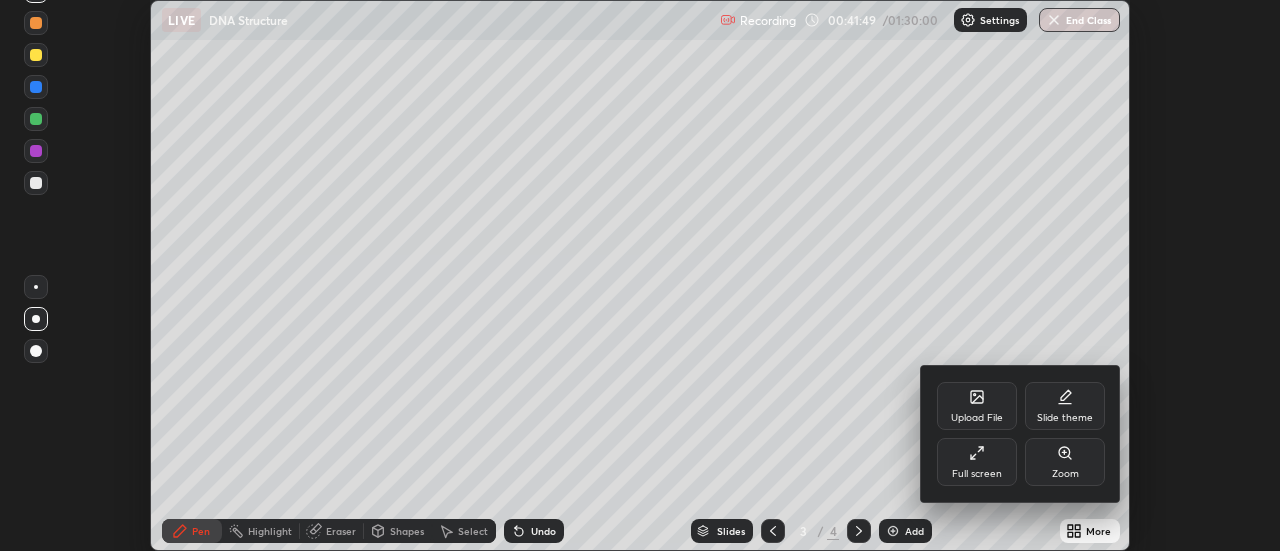 click on "Full screen" at bounding box center [977, 462] 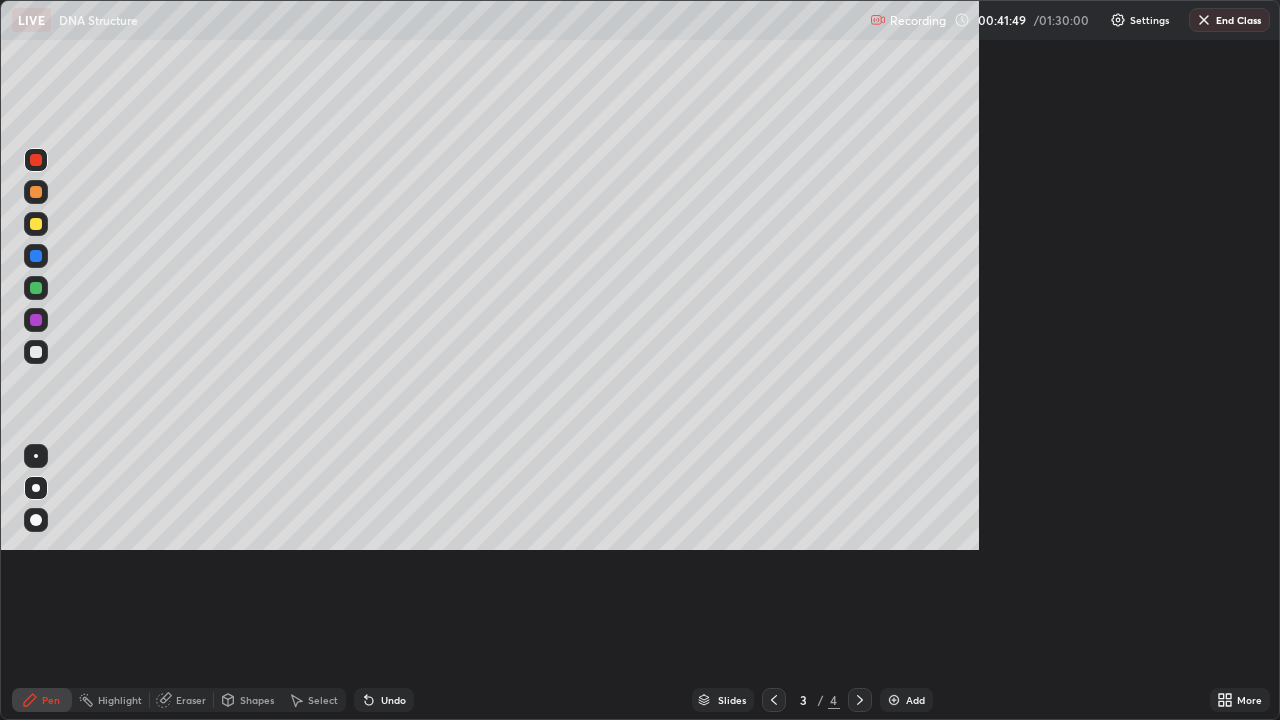 scroll, scrollTop: 99280, scrollLeft: 98720, axis: both 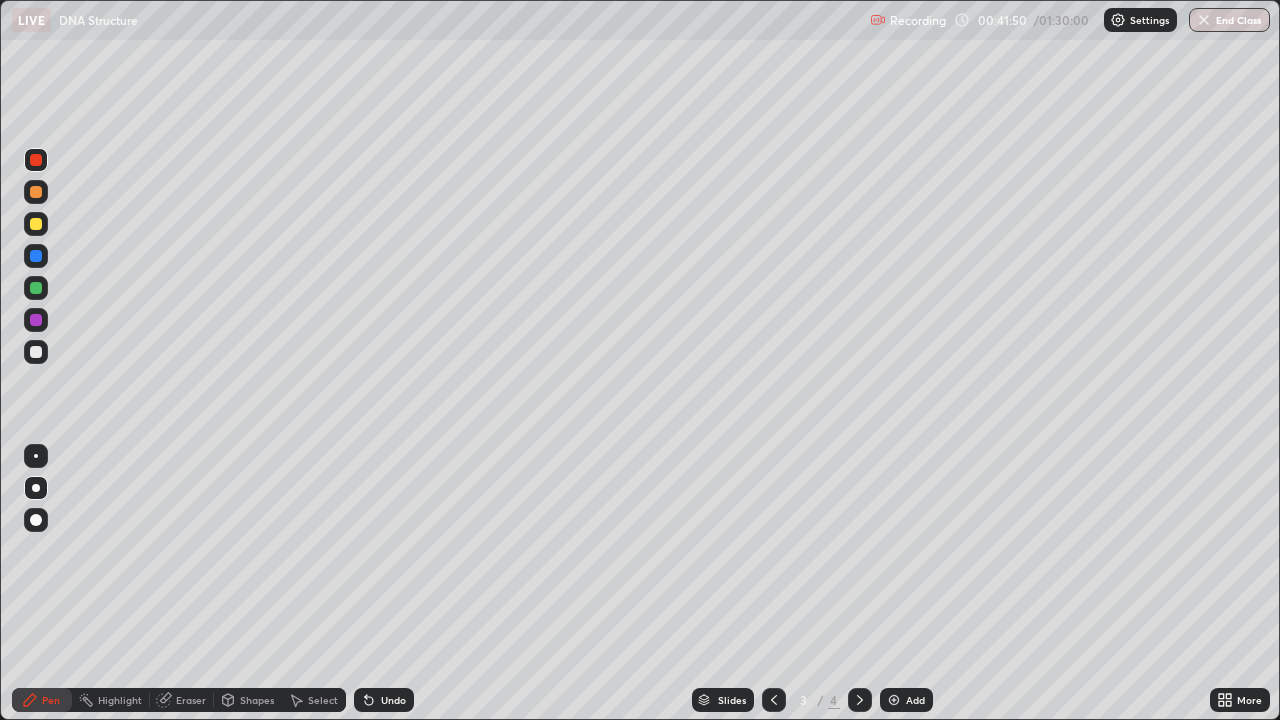 click at bounding box center [894, 700] 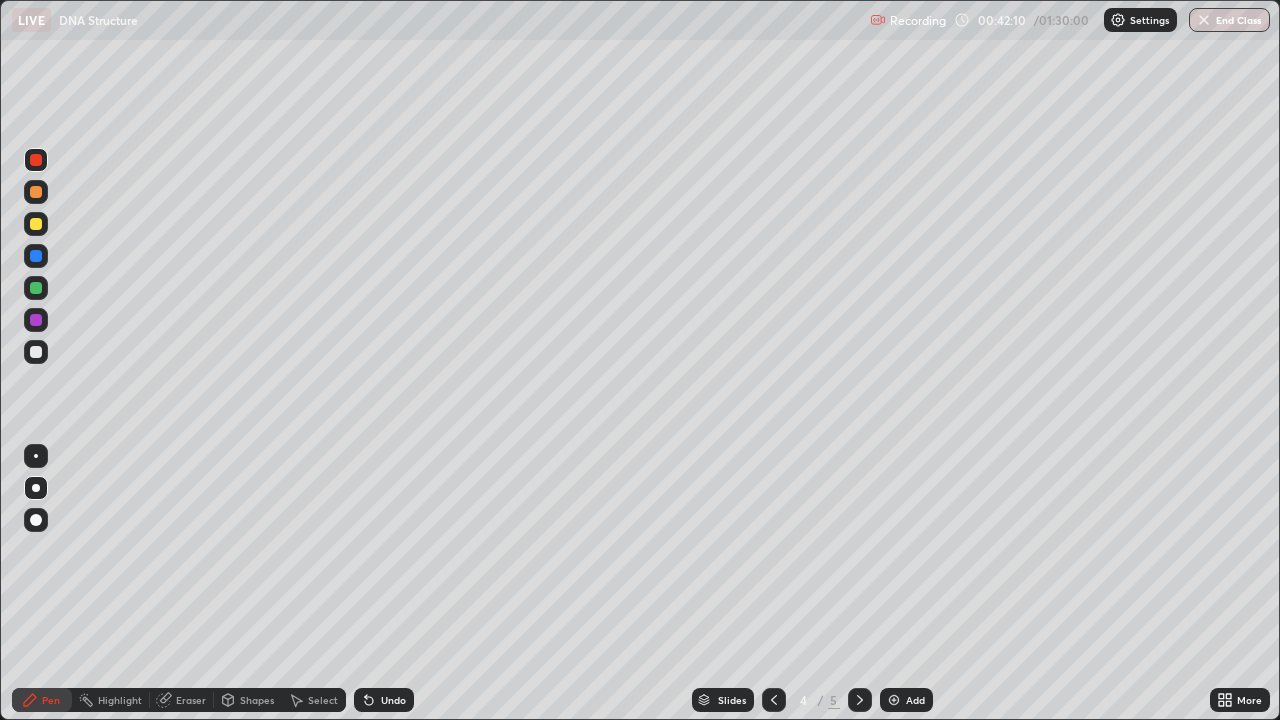 click at bounding box center (36, 352) 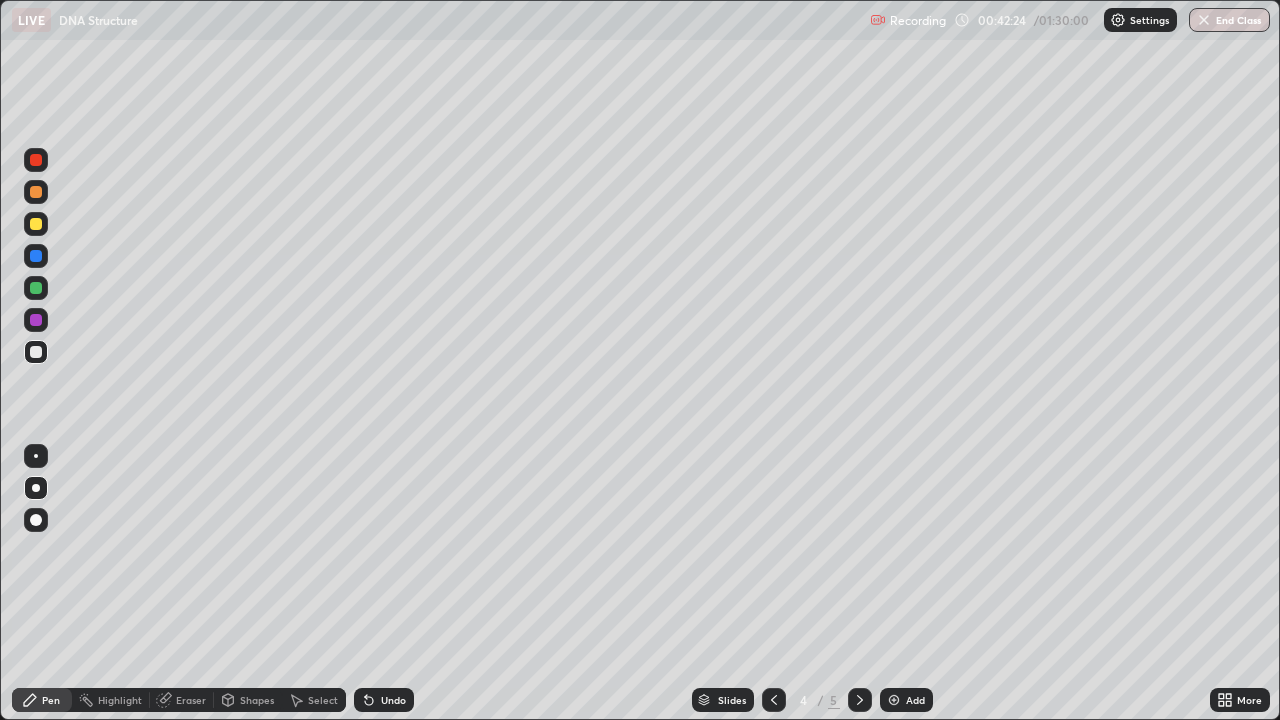 click at bounding box center [36, 192] 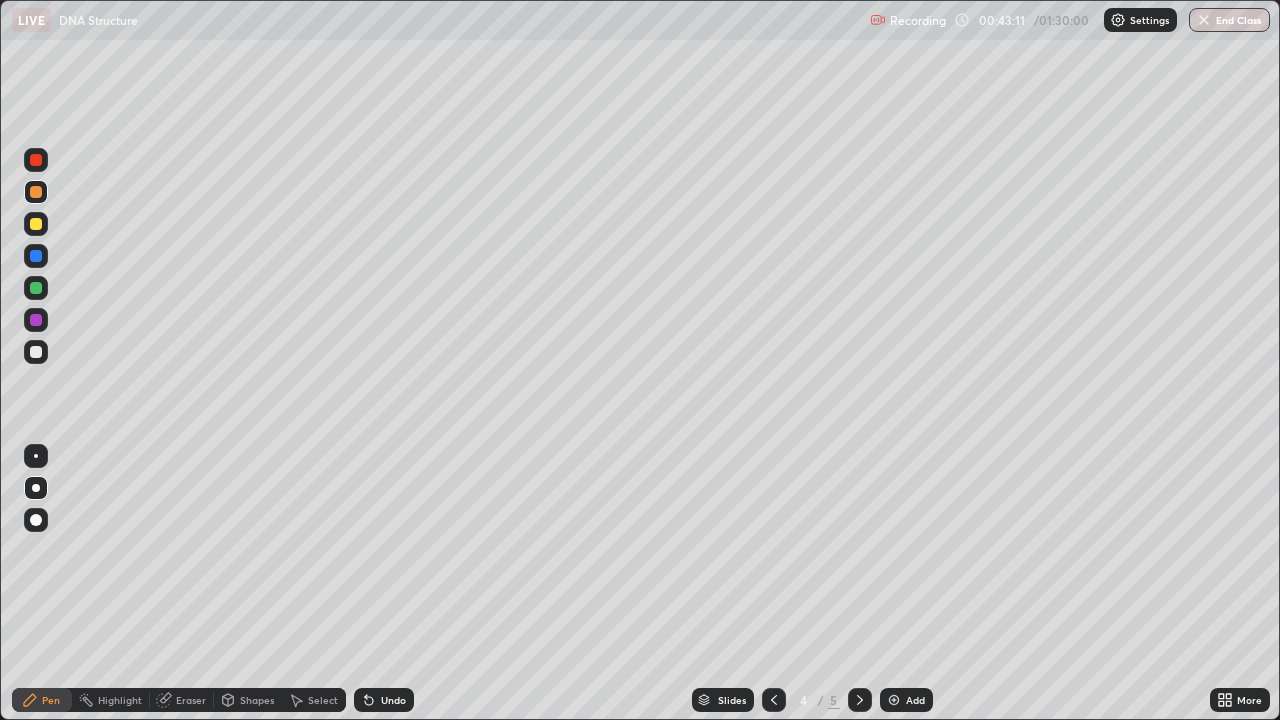 click at bounding box center [36, 224] 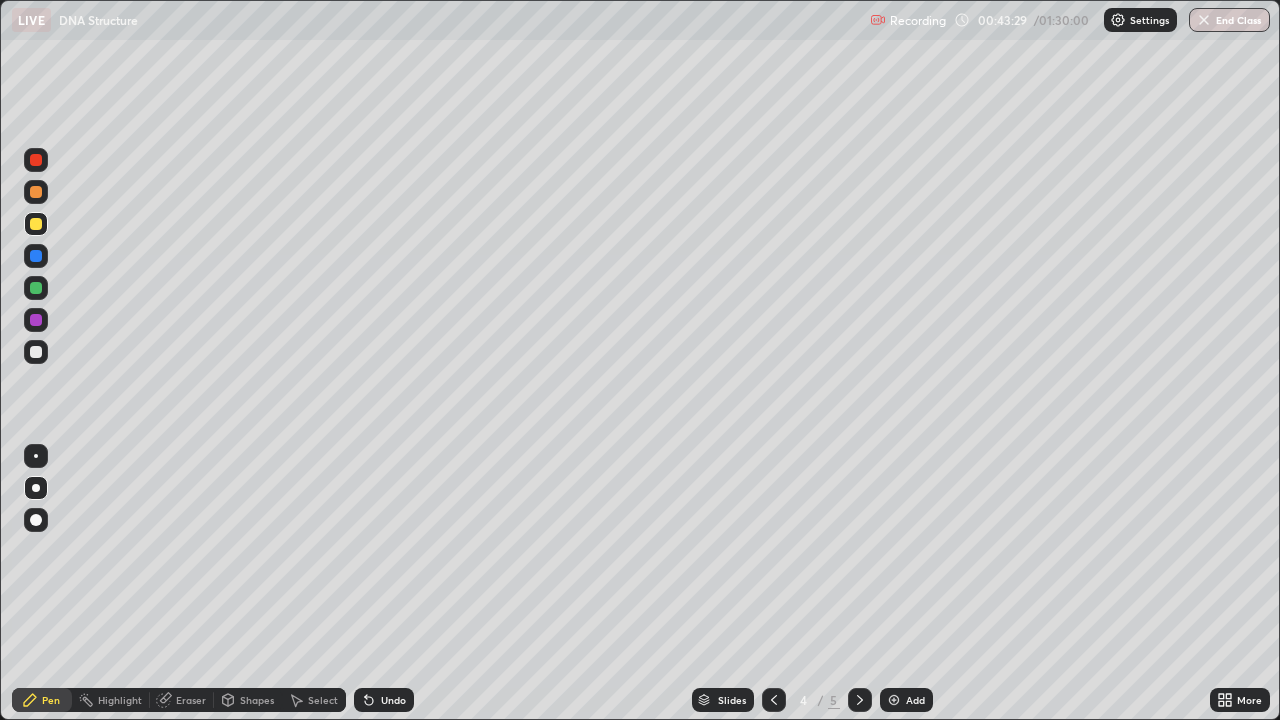click at bounding box center (36, 352) 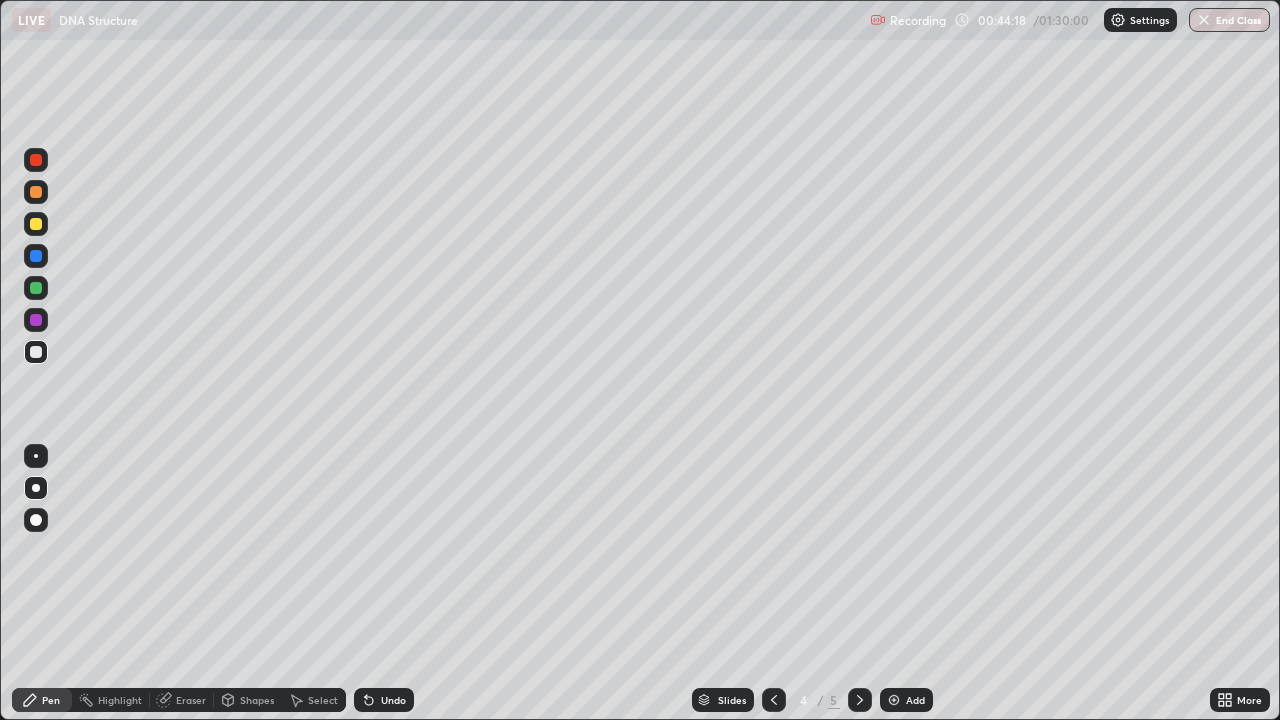 click at bounding box center [36, 288] 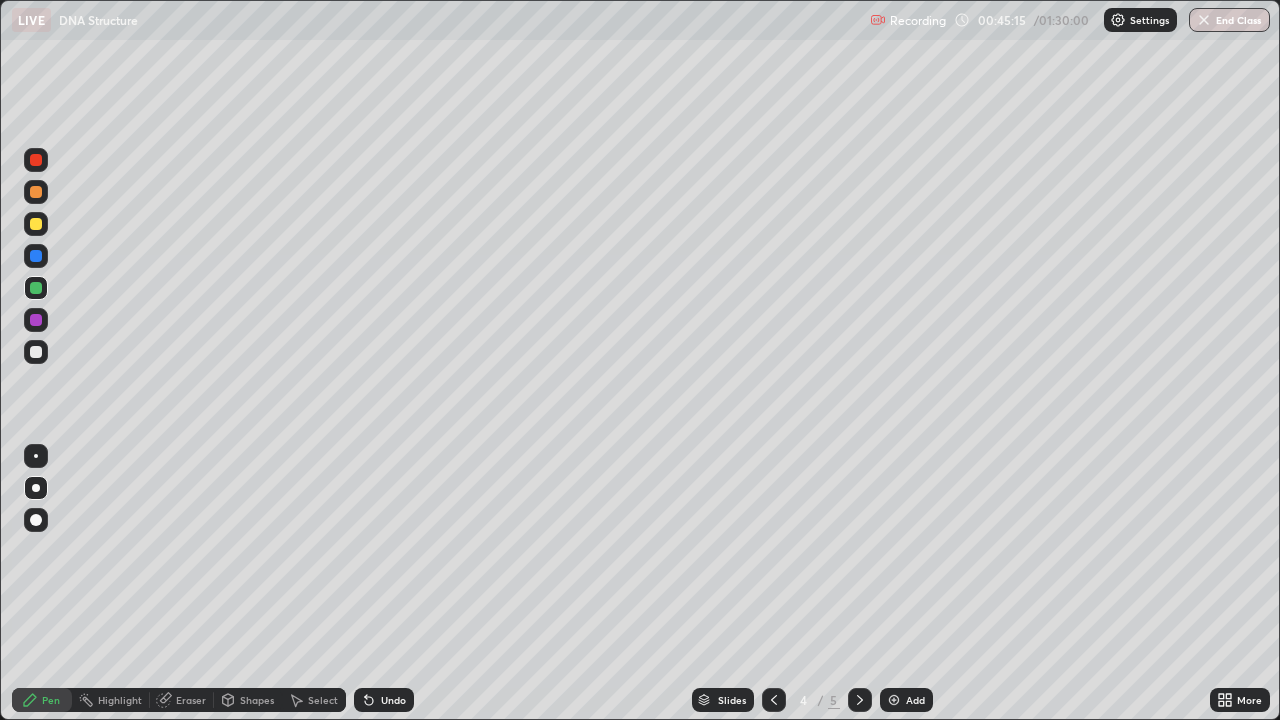 click at bounding box center (894, 700) 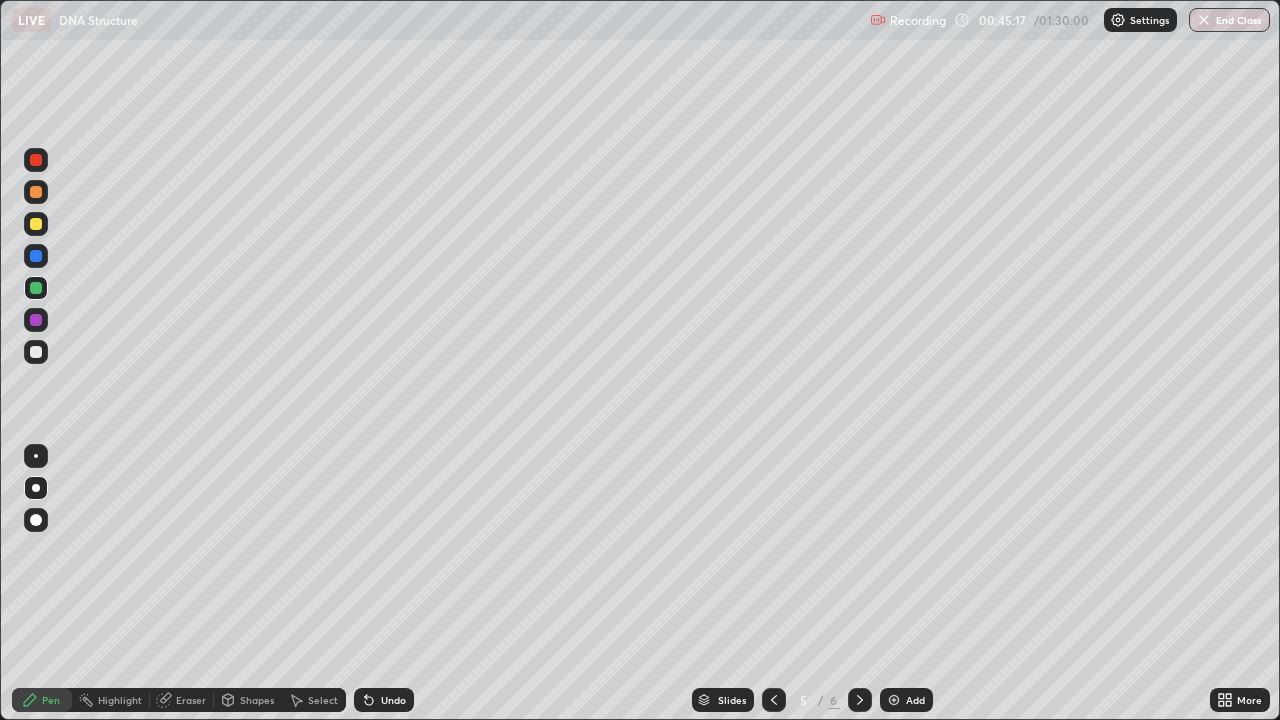 click at bounding box center (36, 352) 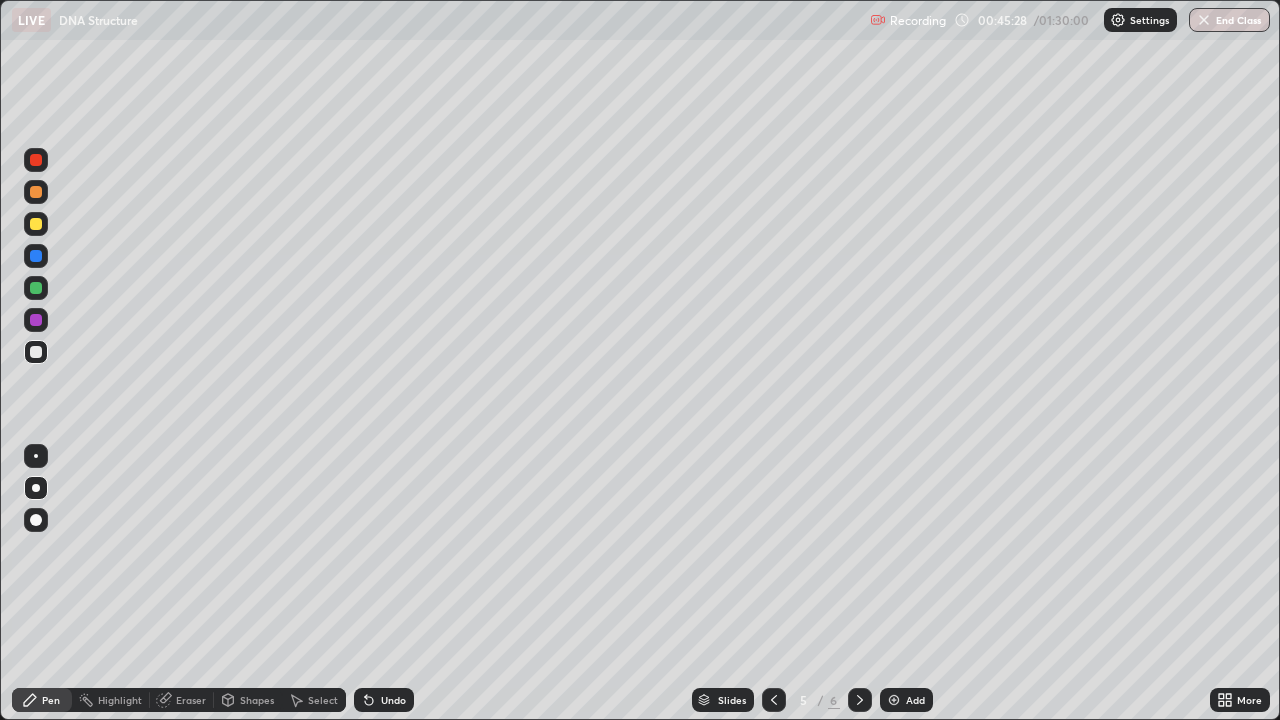click at bounding box center (36, 192) 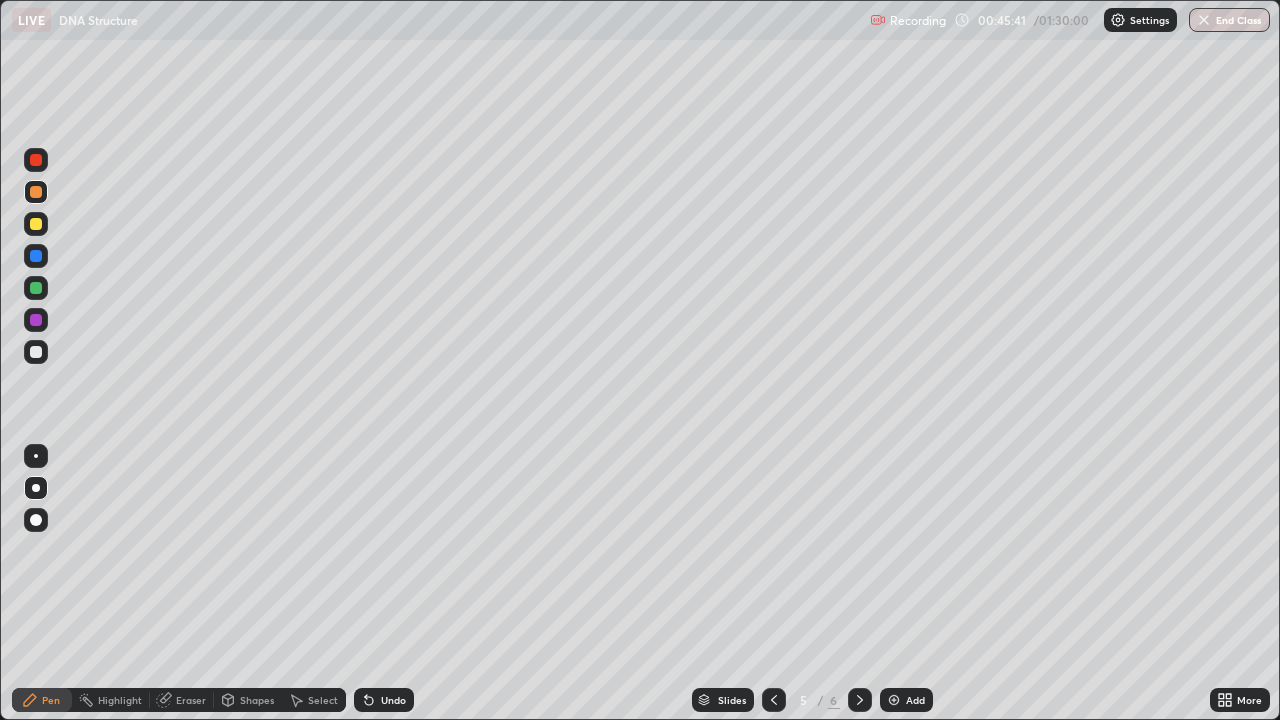 click at bounding box center [36, 224] 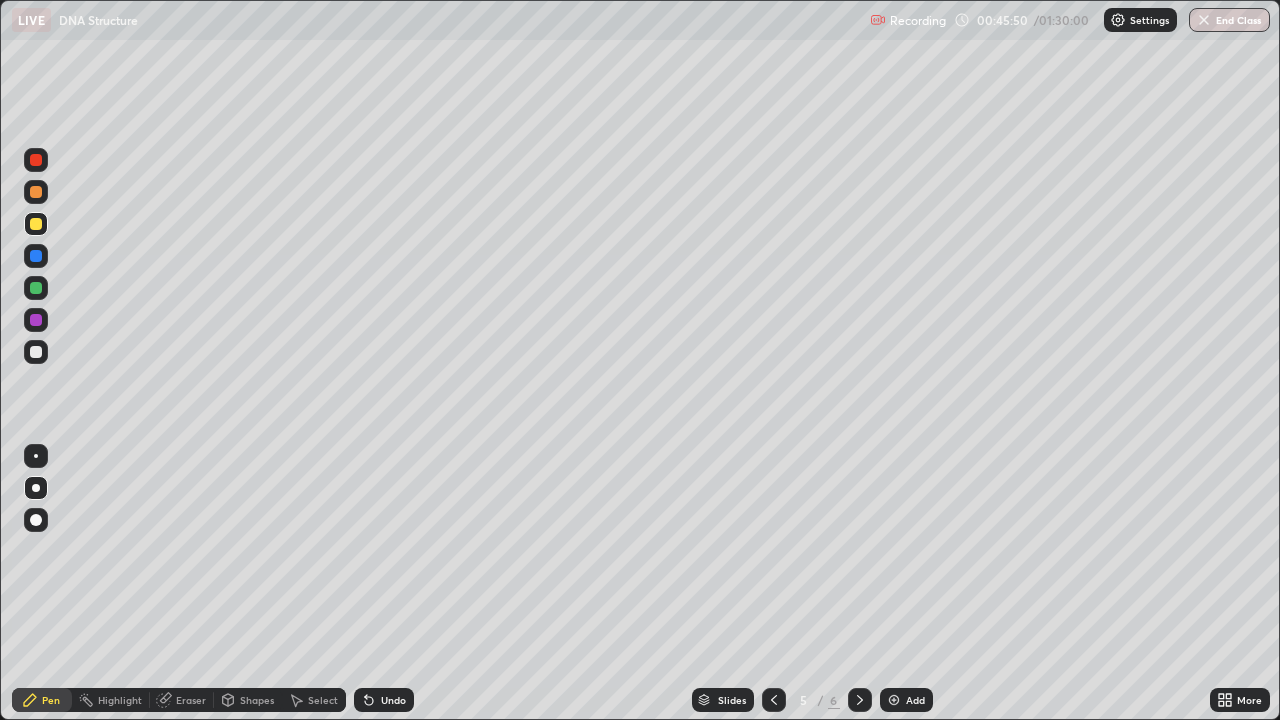 click at bounding box center (36, 192) 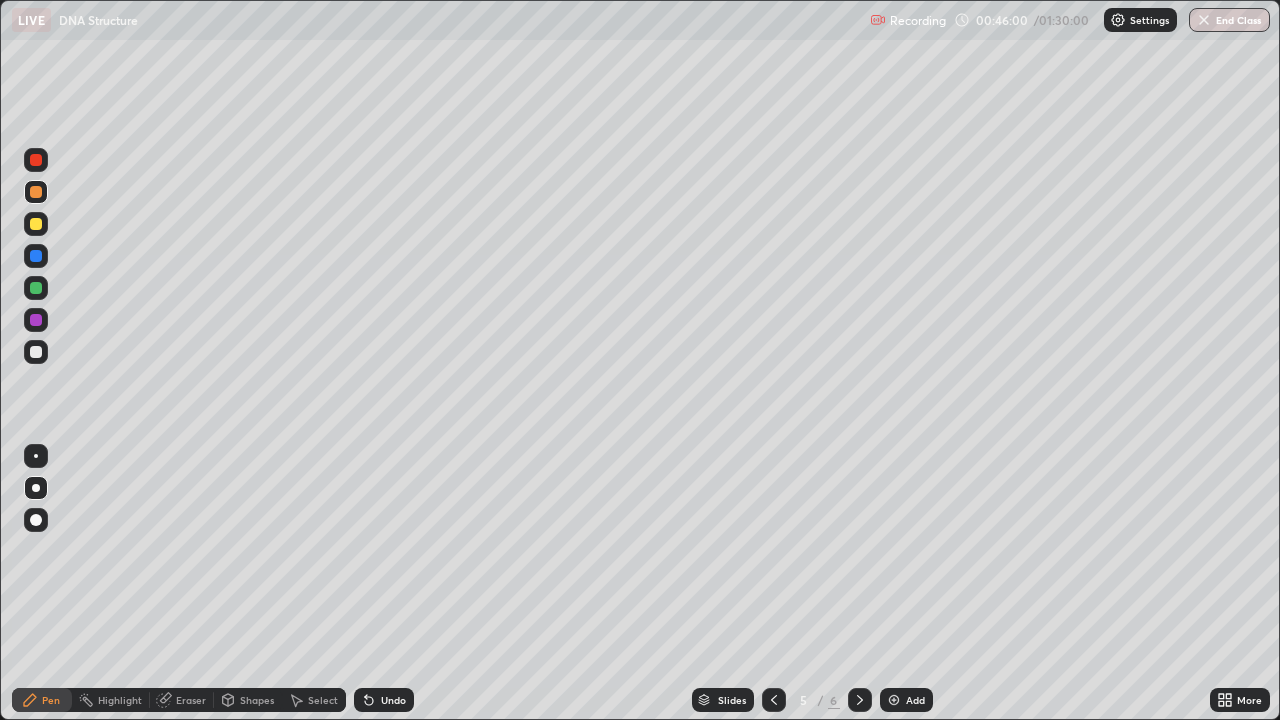 click at bounding box center (36, 352) 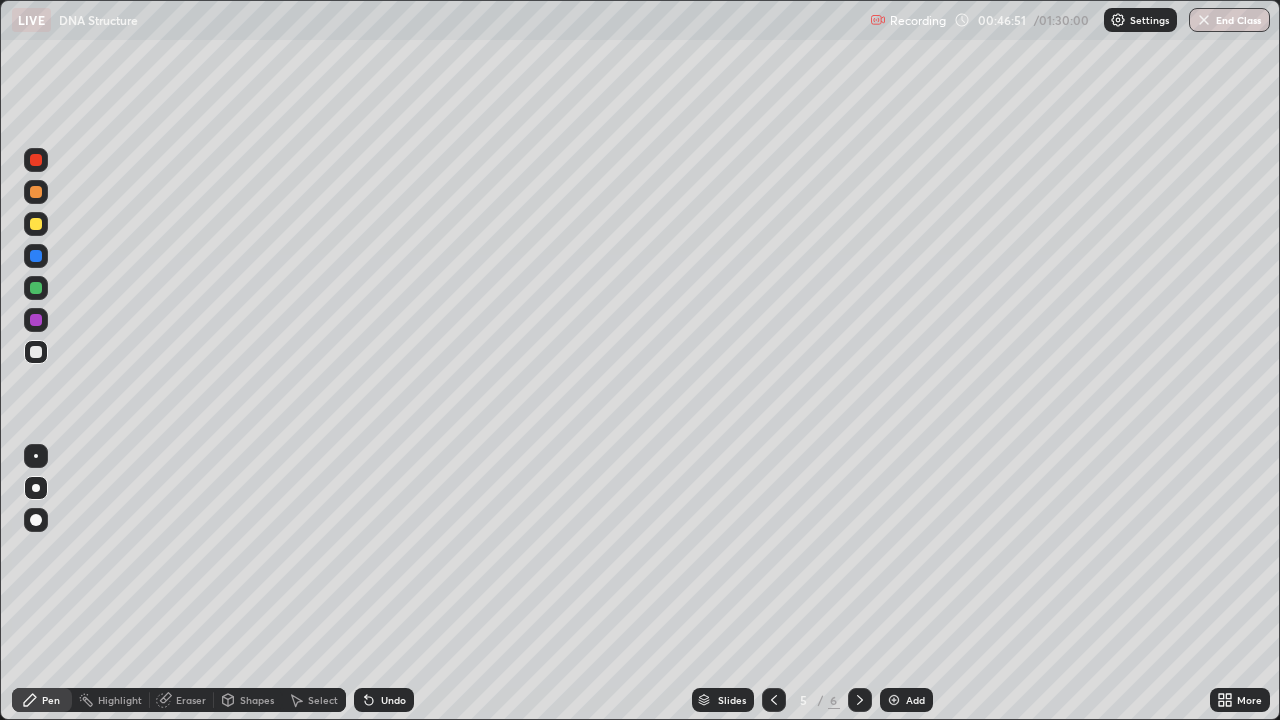 click on "Eraser" at bounding box center (191, 700) 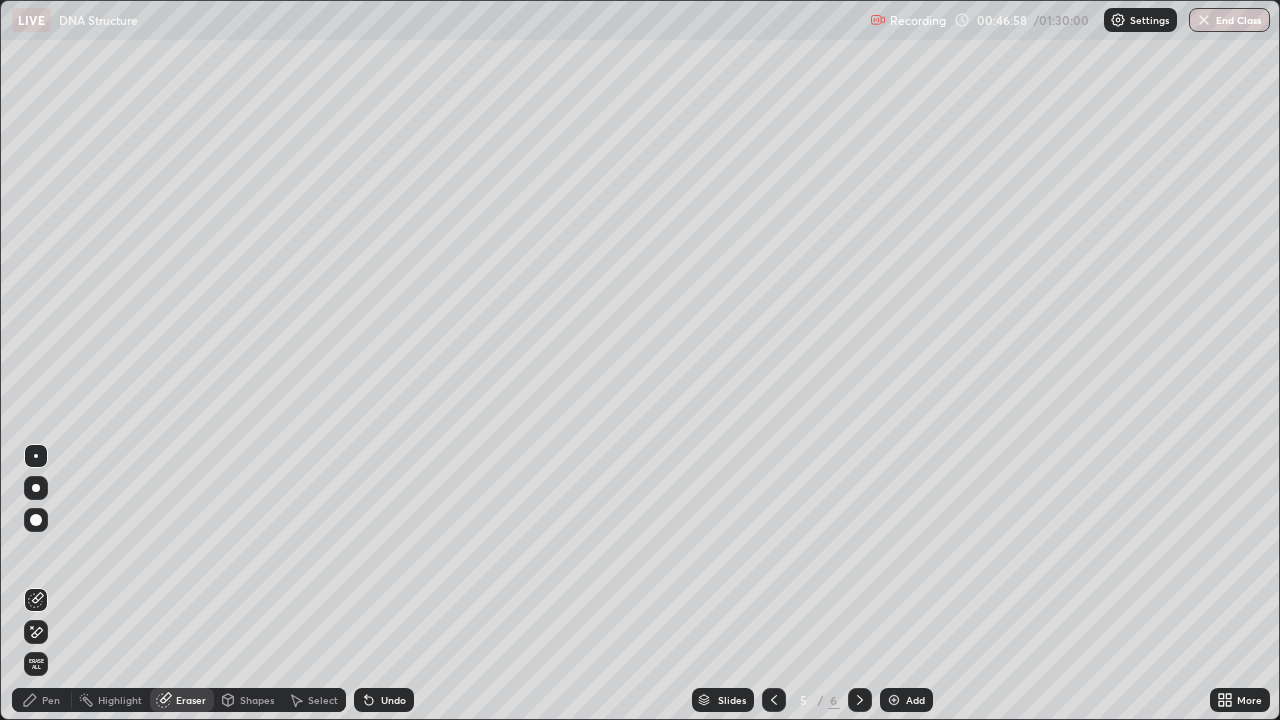 click on "Pen" at bounding box center (51, 700) 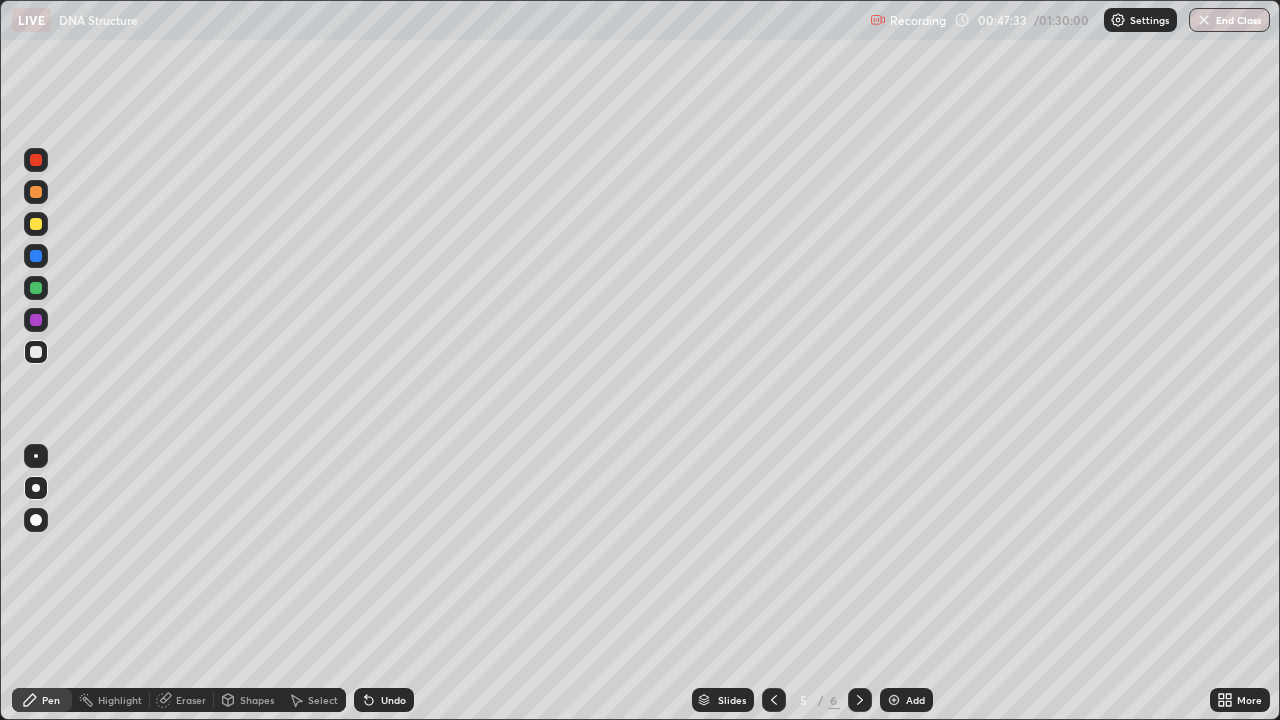 click at bounding box center [36, 224] 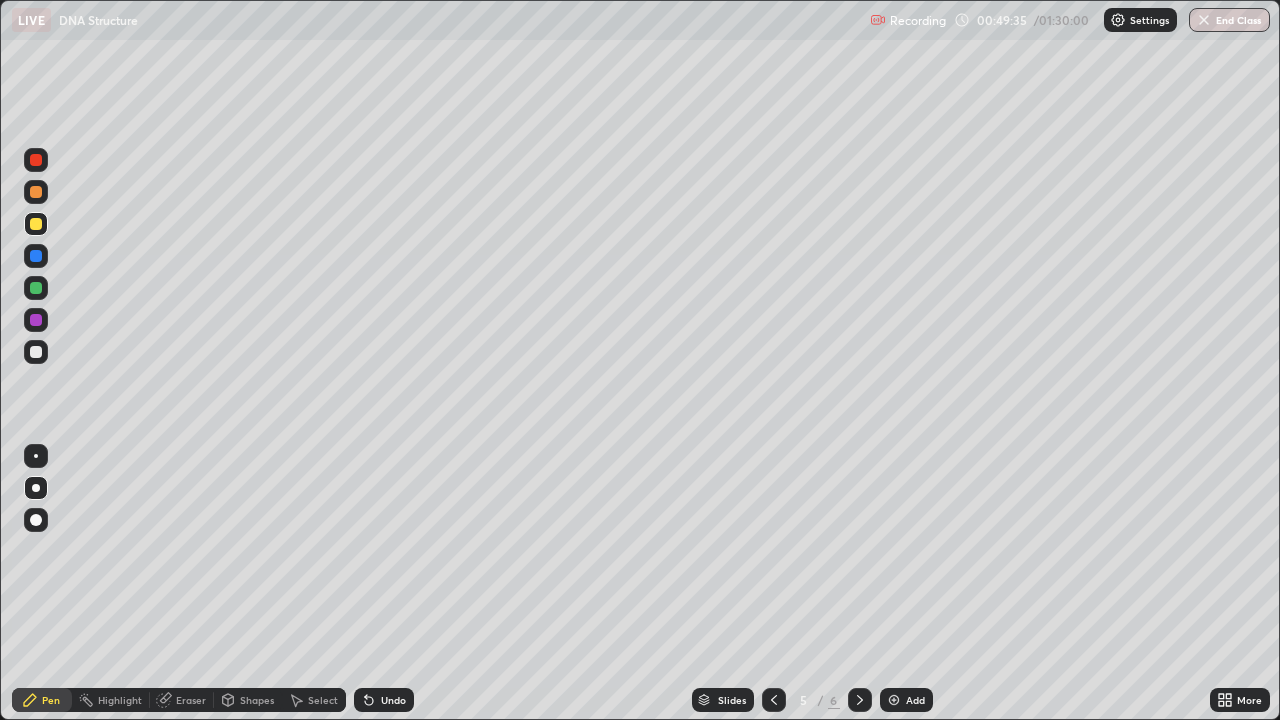 click at bounding box center [894, 700] 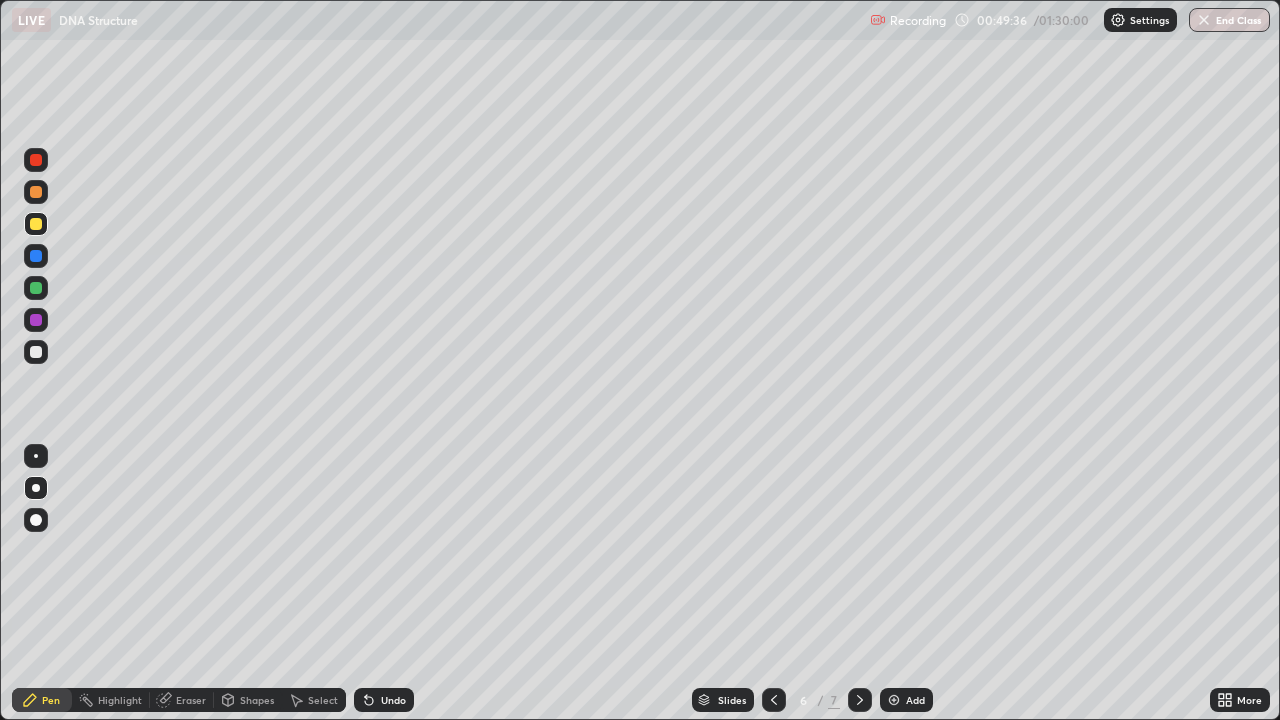 click at bounding box center (36, 192) 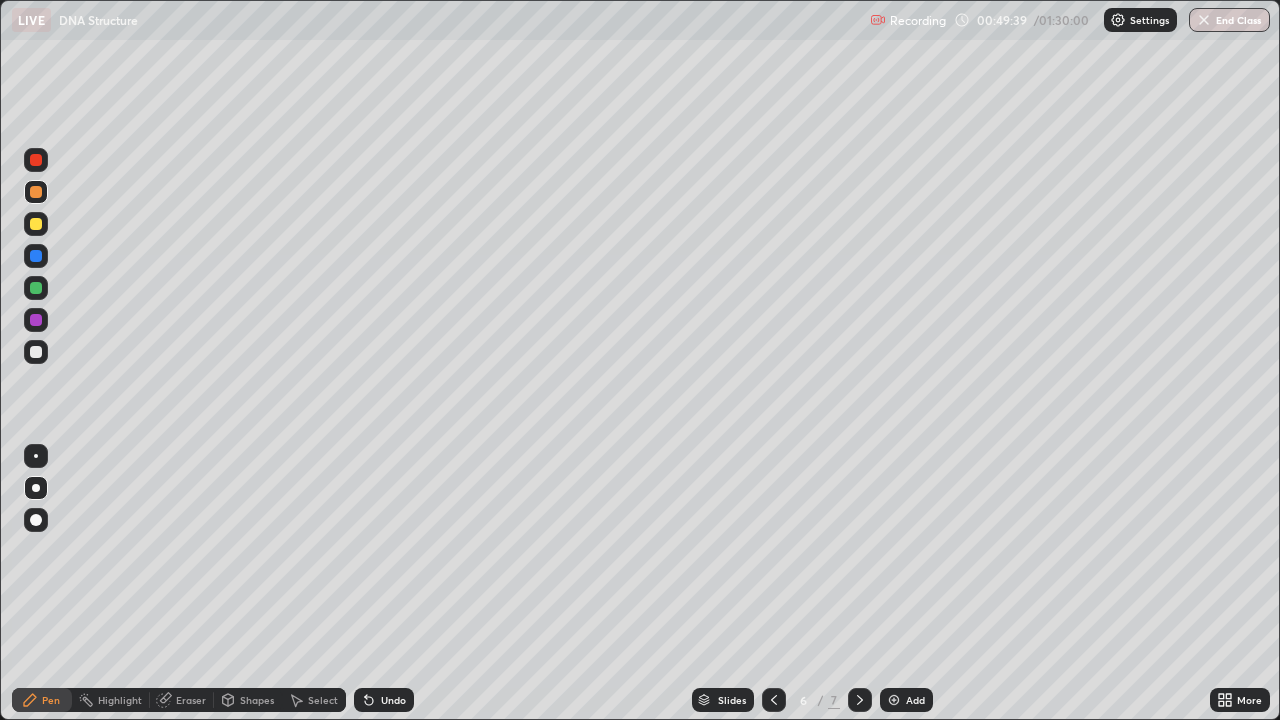 click at bounding box center (36, 352) 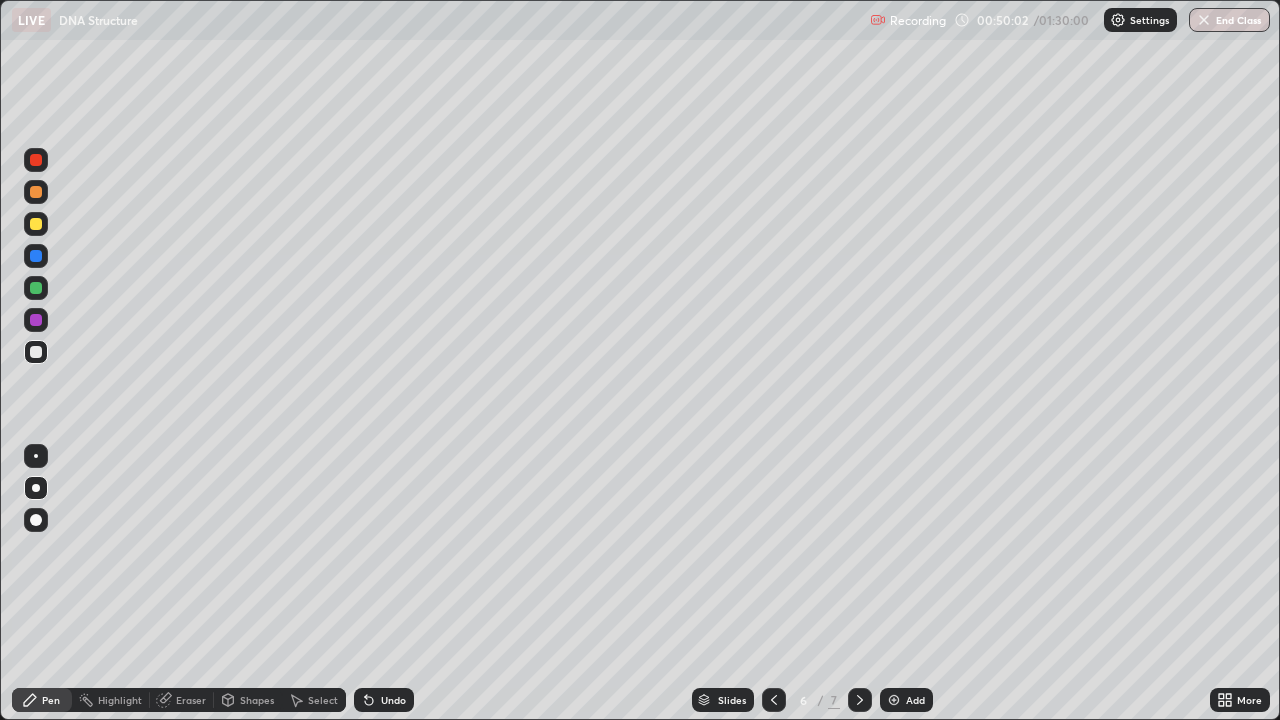 click at bounding box center (36, 192) 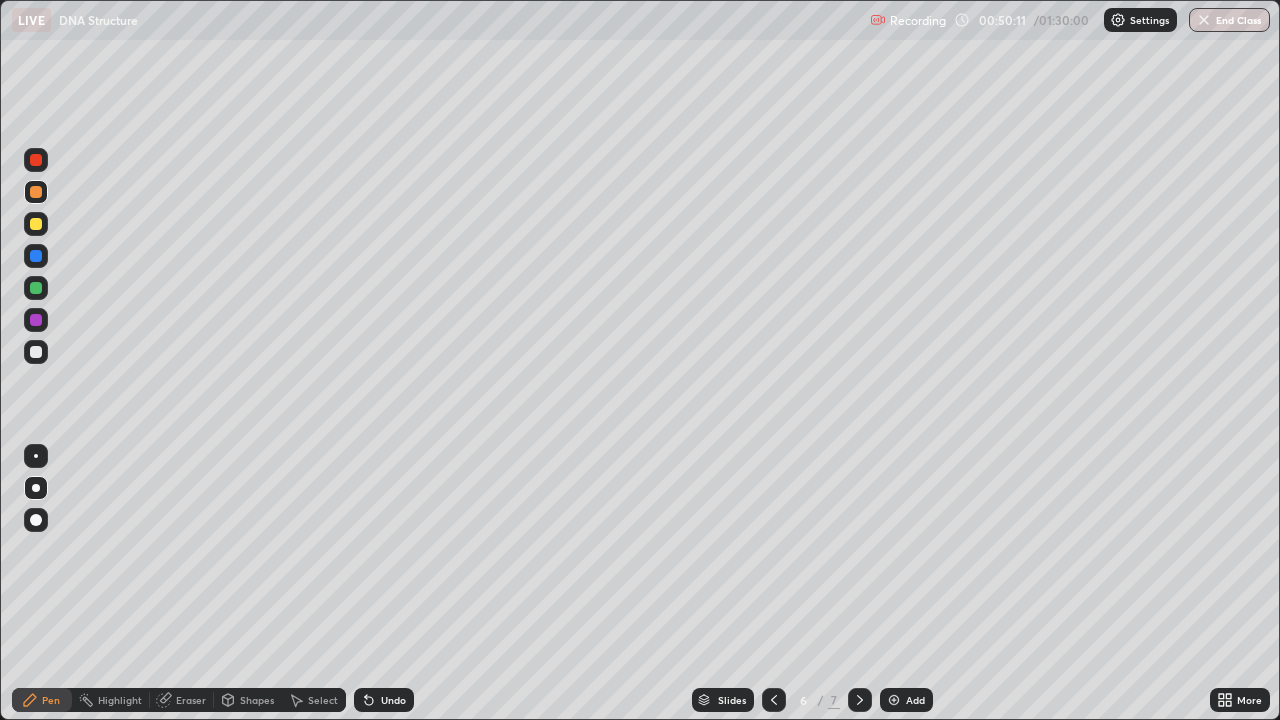 click at bounding box center [36, 352] 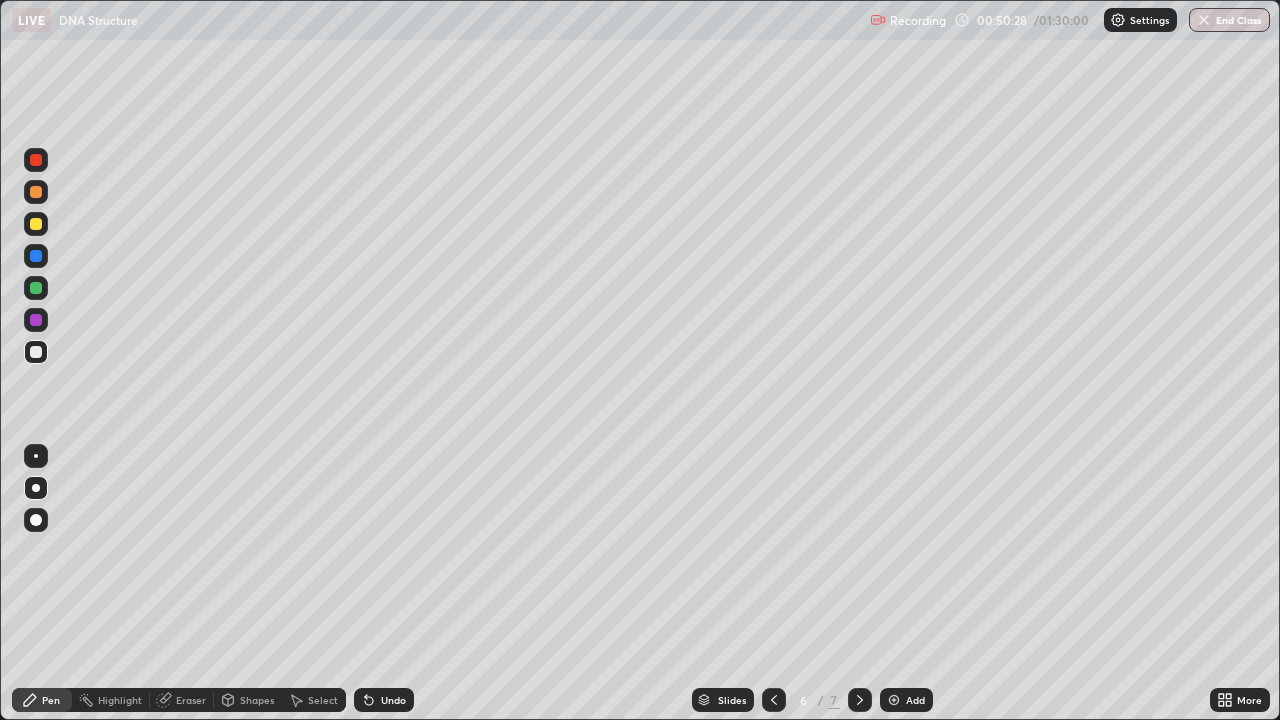 click at bounding box center [36, 192] 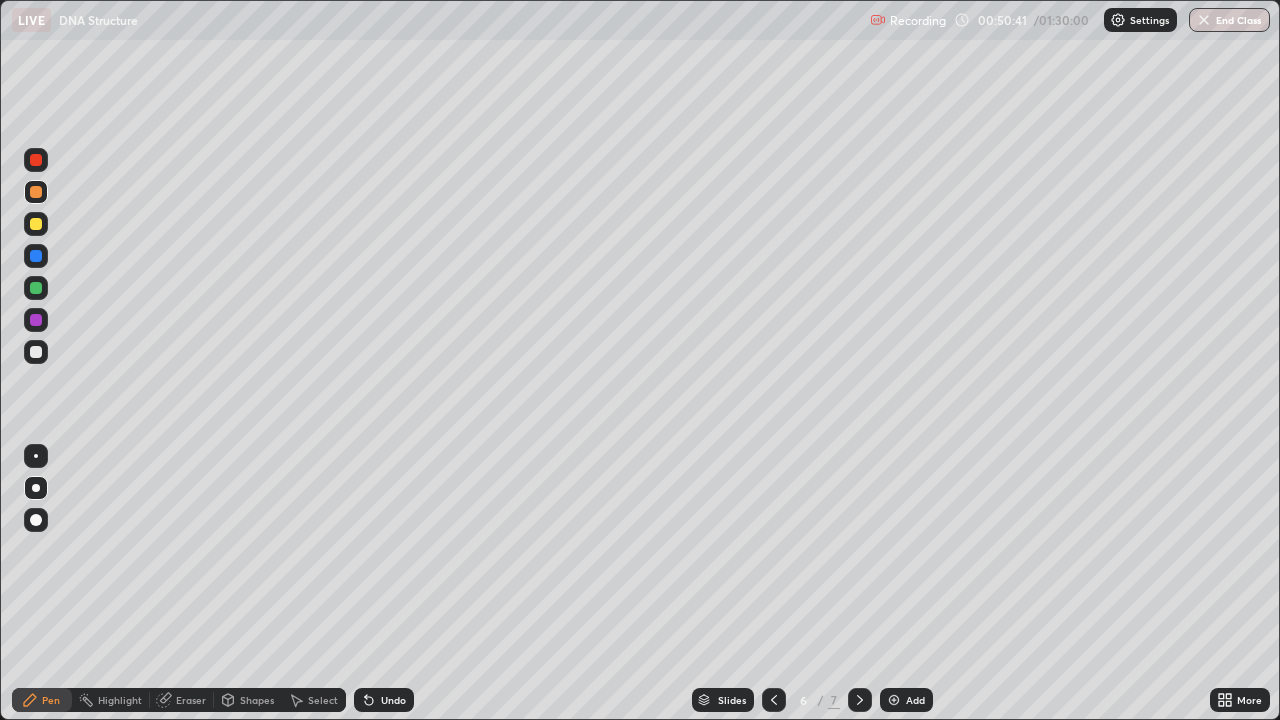 click at bounding box center (36, 352) 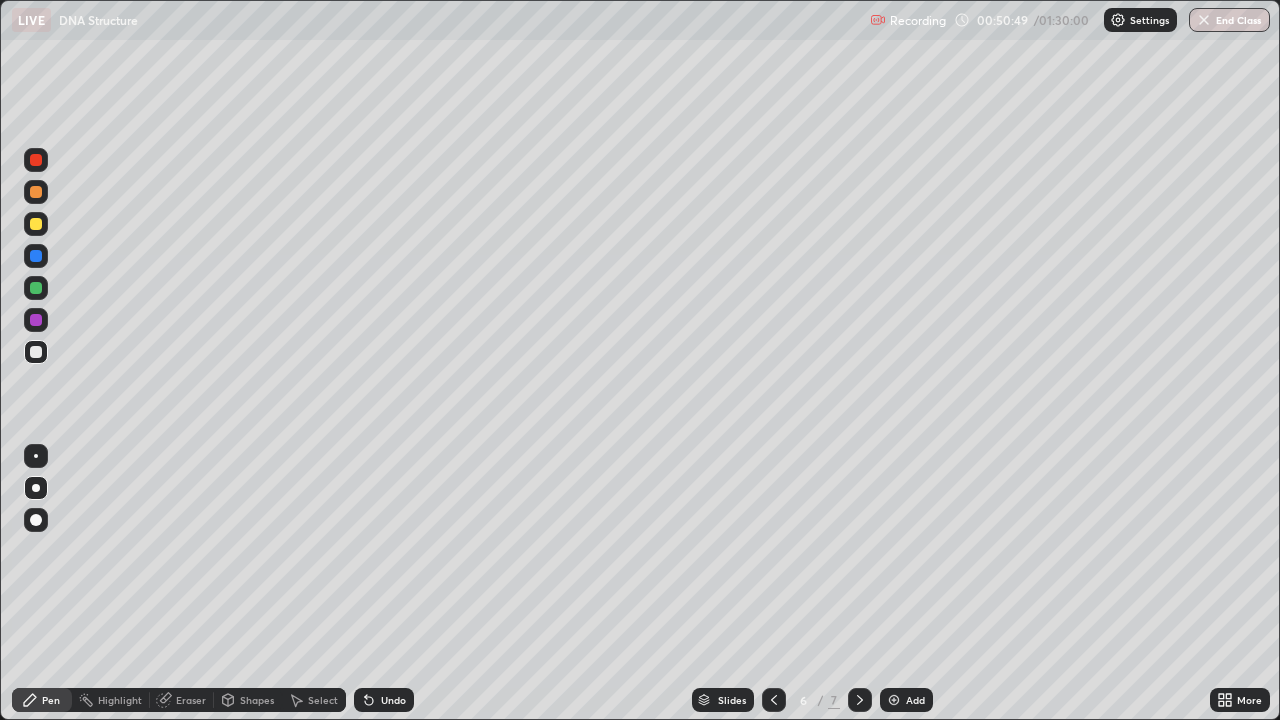 click at bounding box center [36, 192] 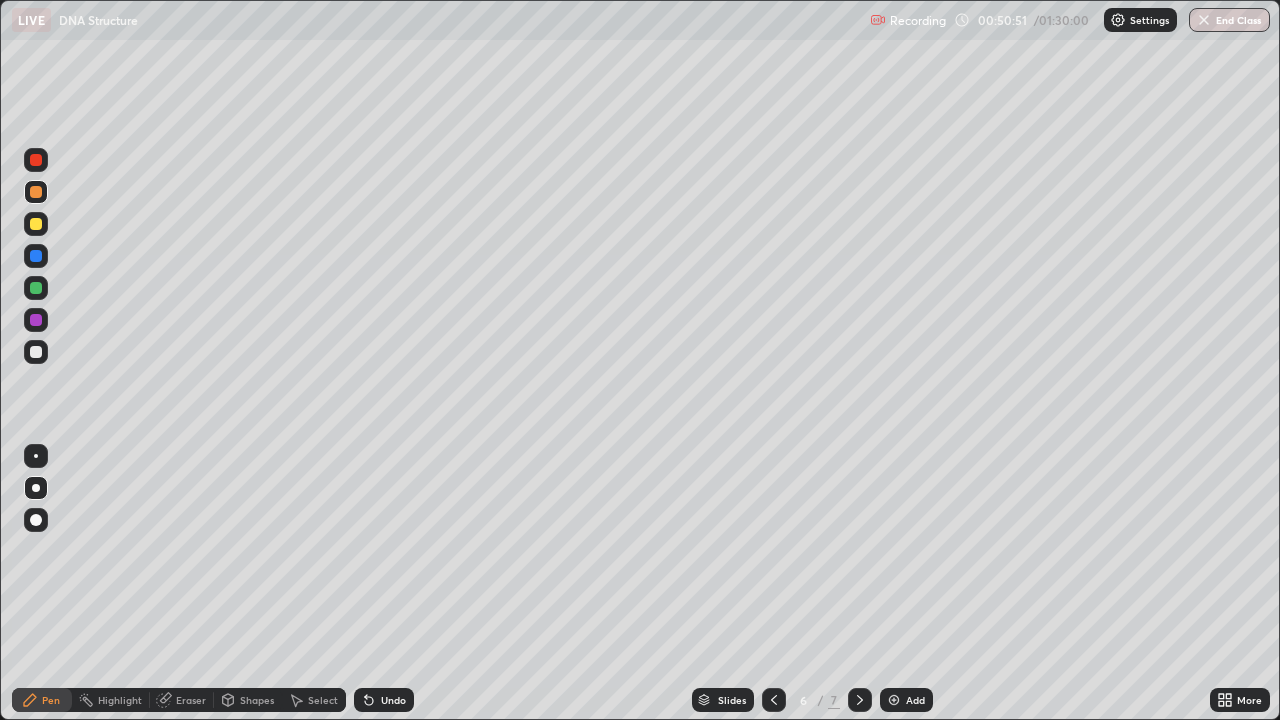 click at bounding box center (36, 352) 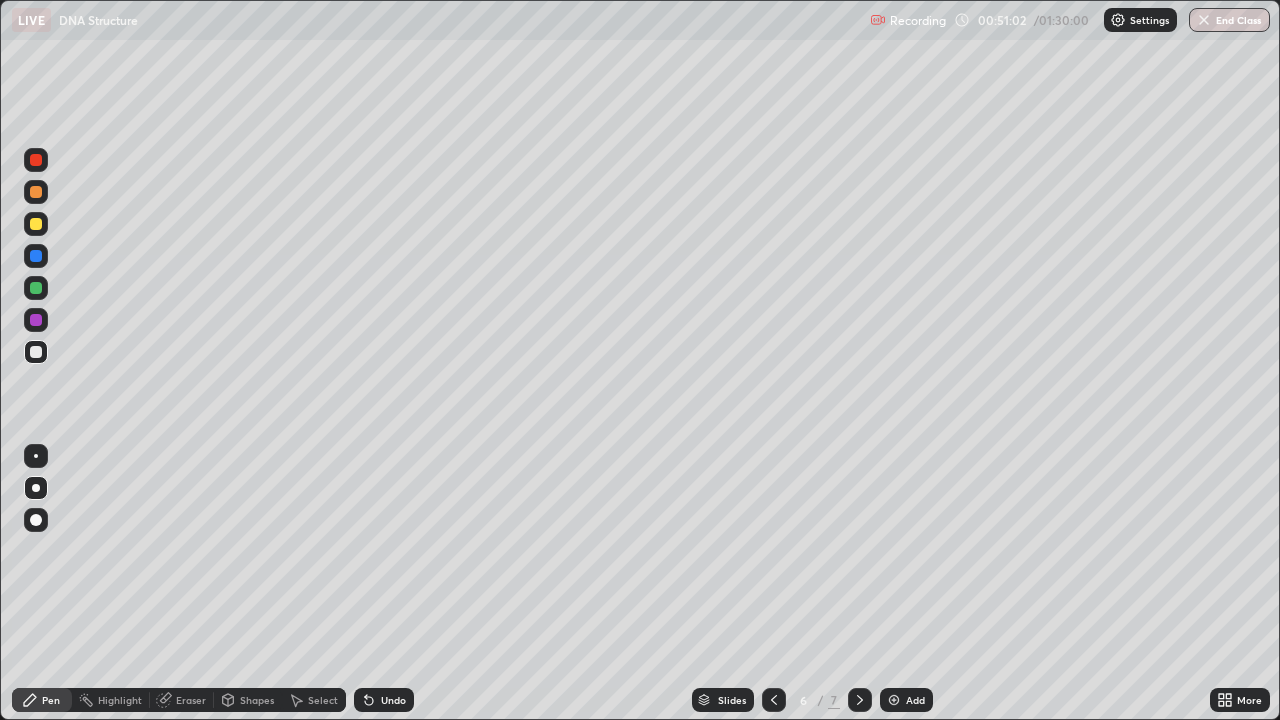 click at bounding box center (36, 256) 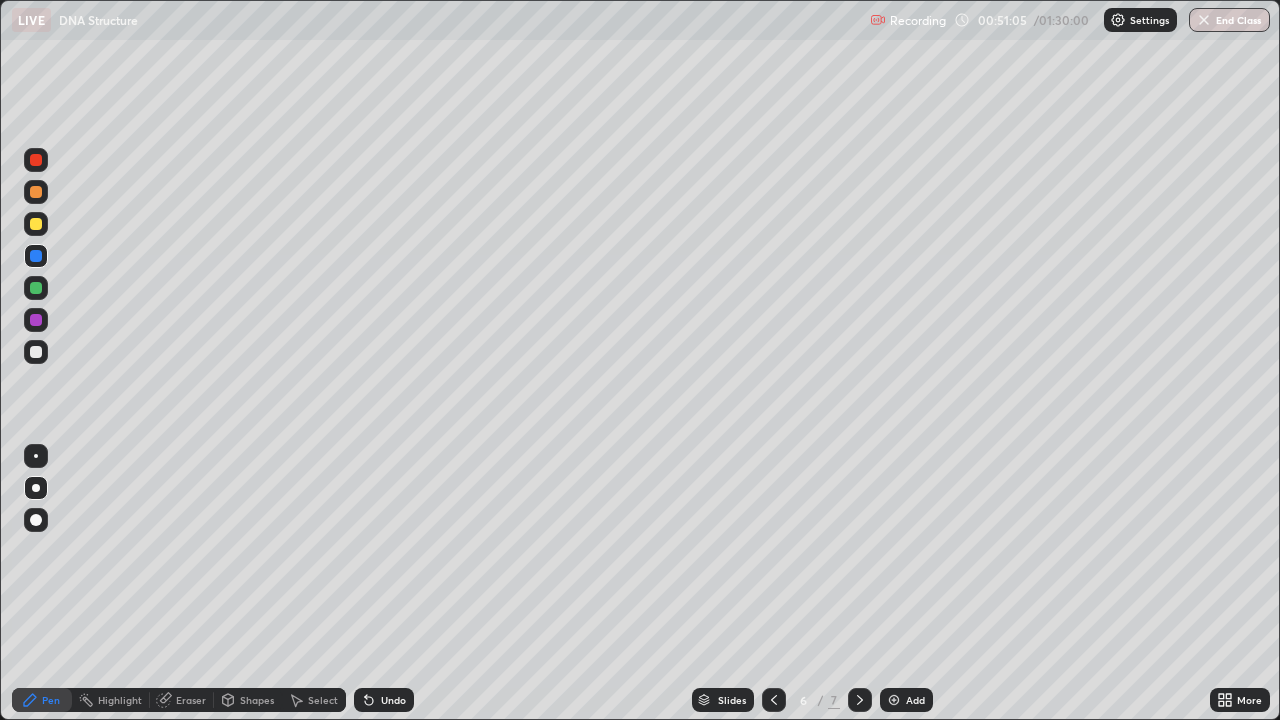 click at bounding box center (36, 352) 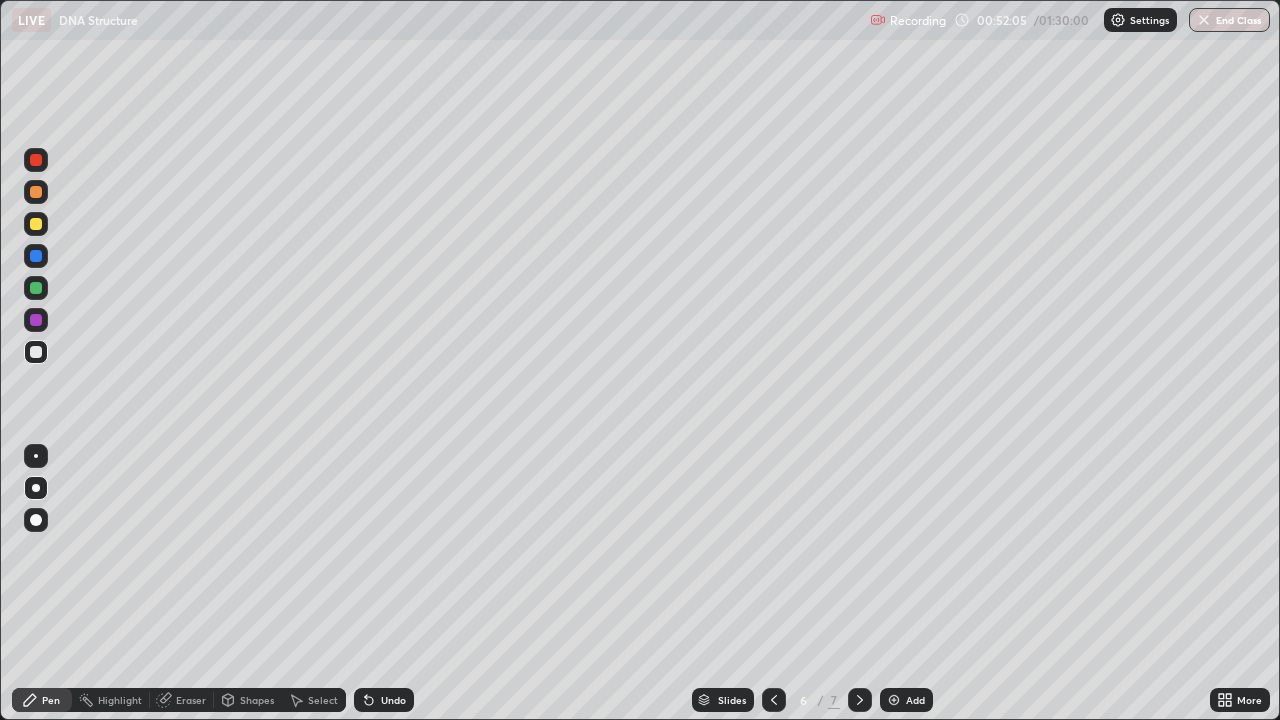 click at bounding box center (36, 192) 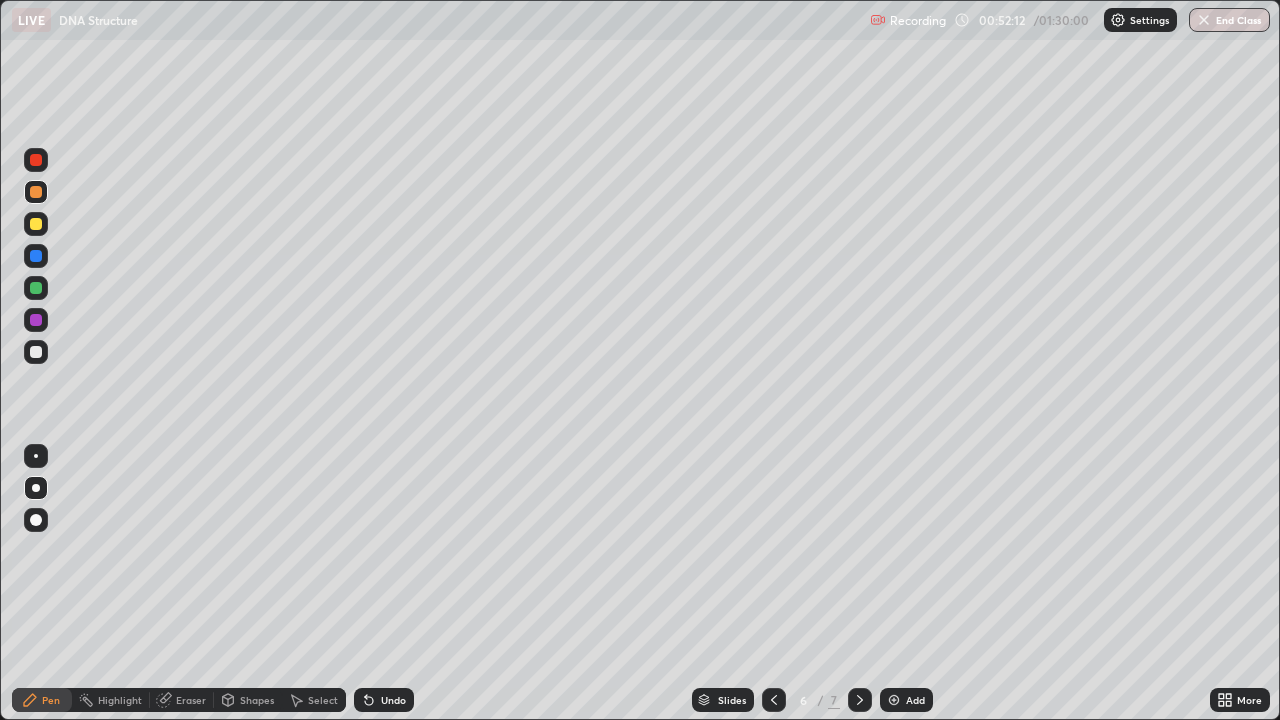 click at bounding box center [36, 224] 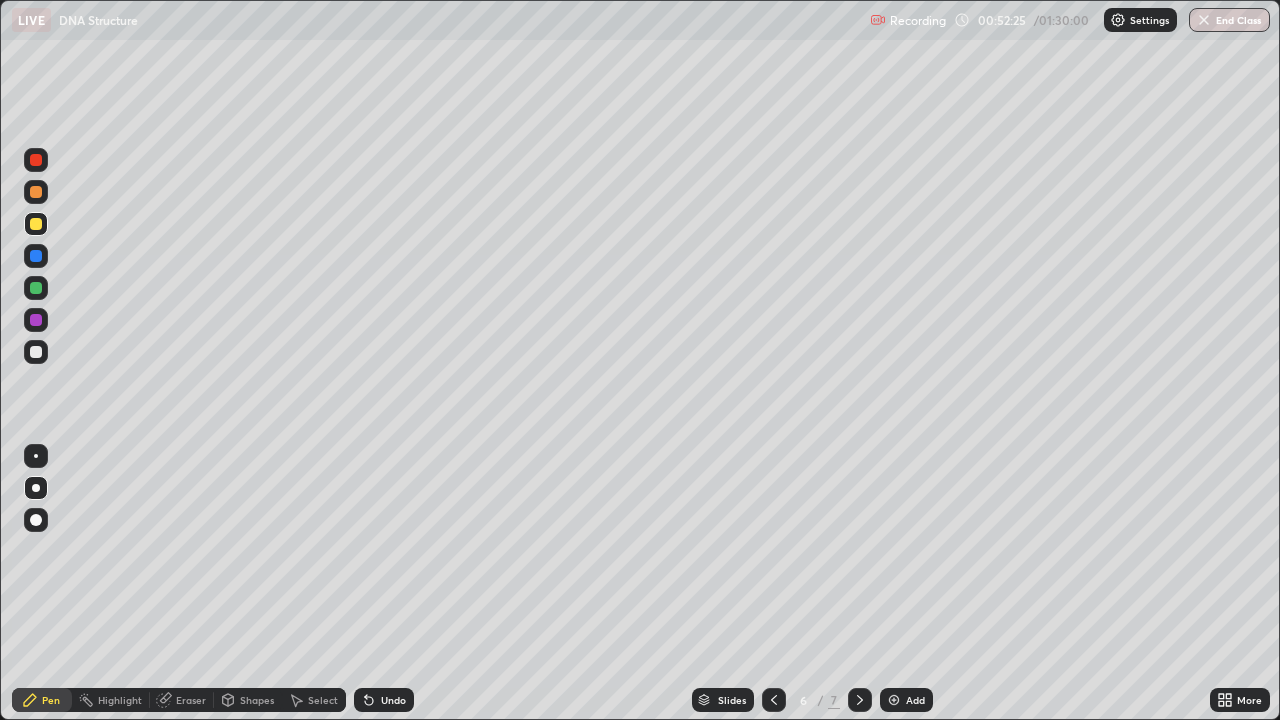 click at bounding box center [36, 160] 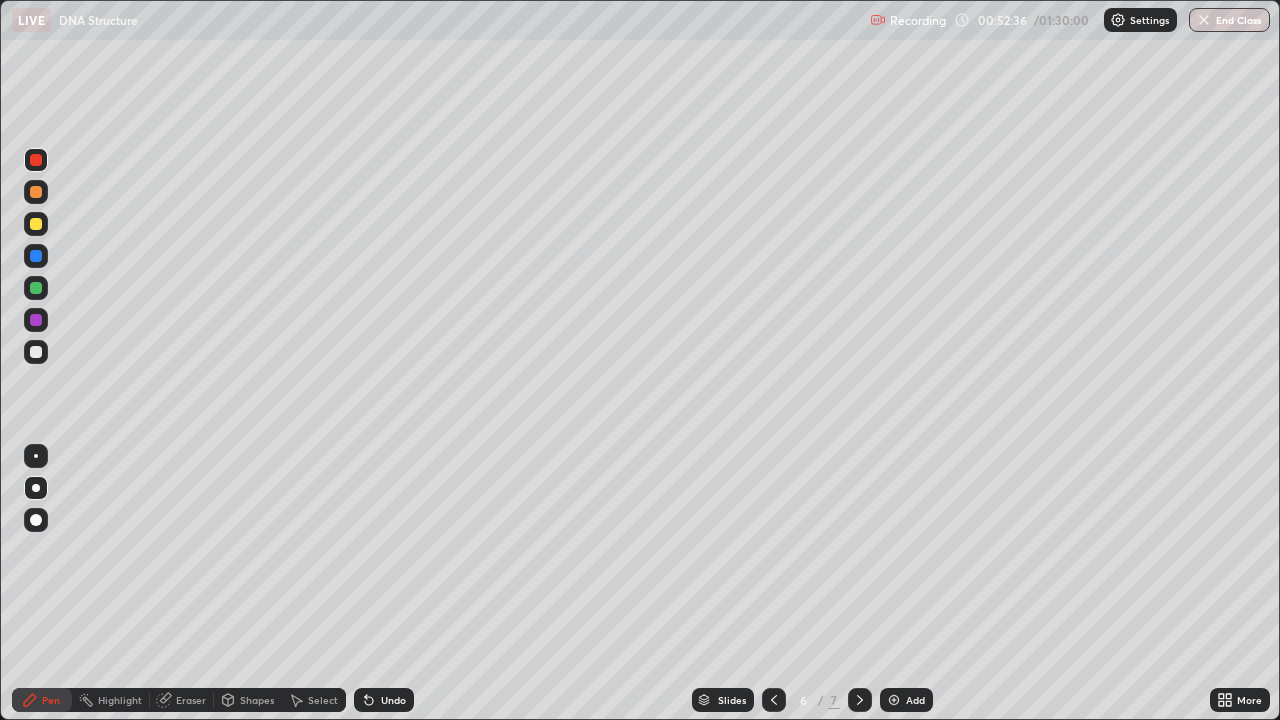 click at bounding box center (36, 352) 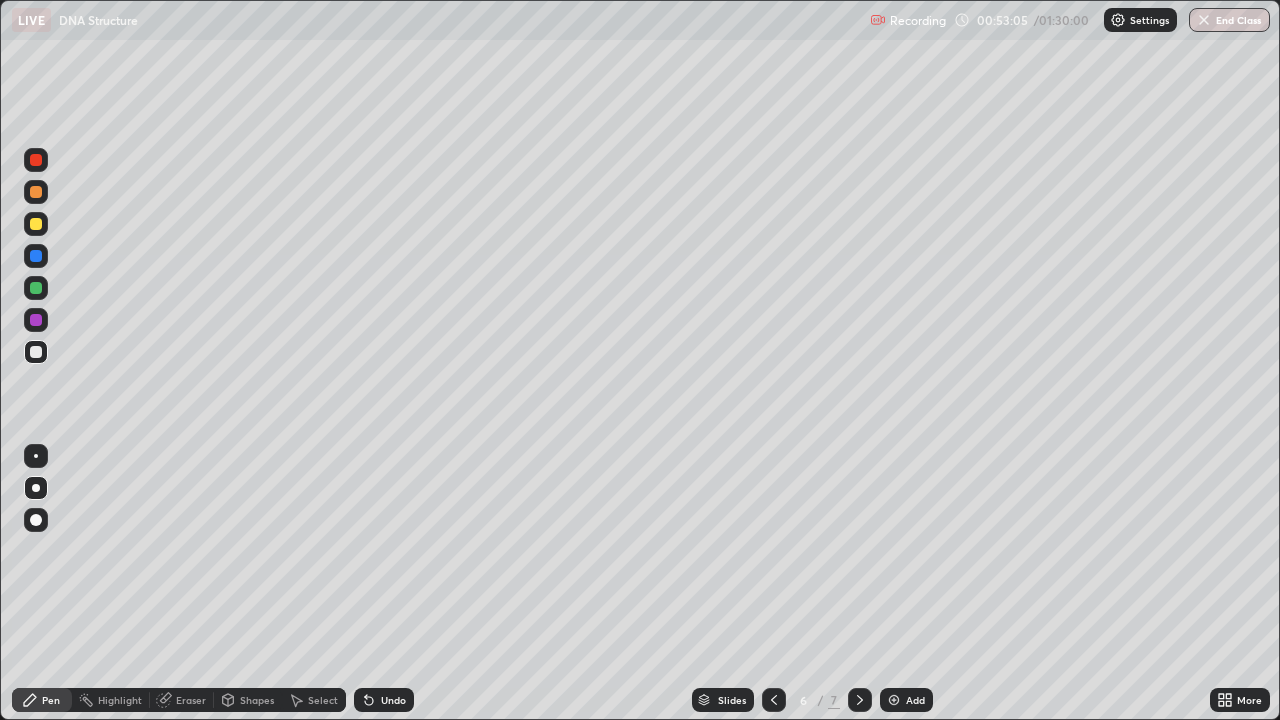 click at bounding box center (36, 288) 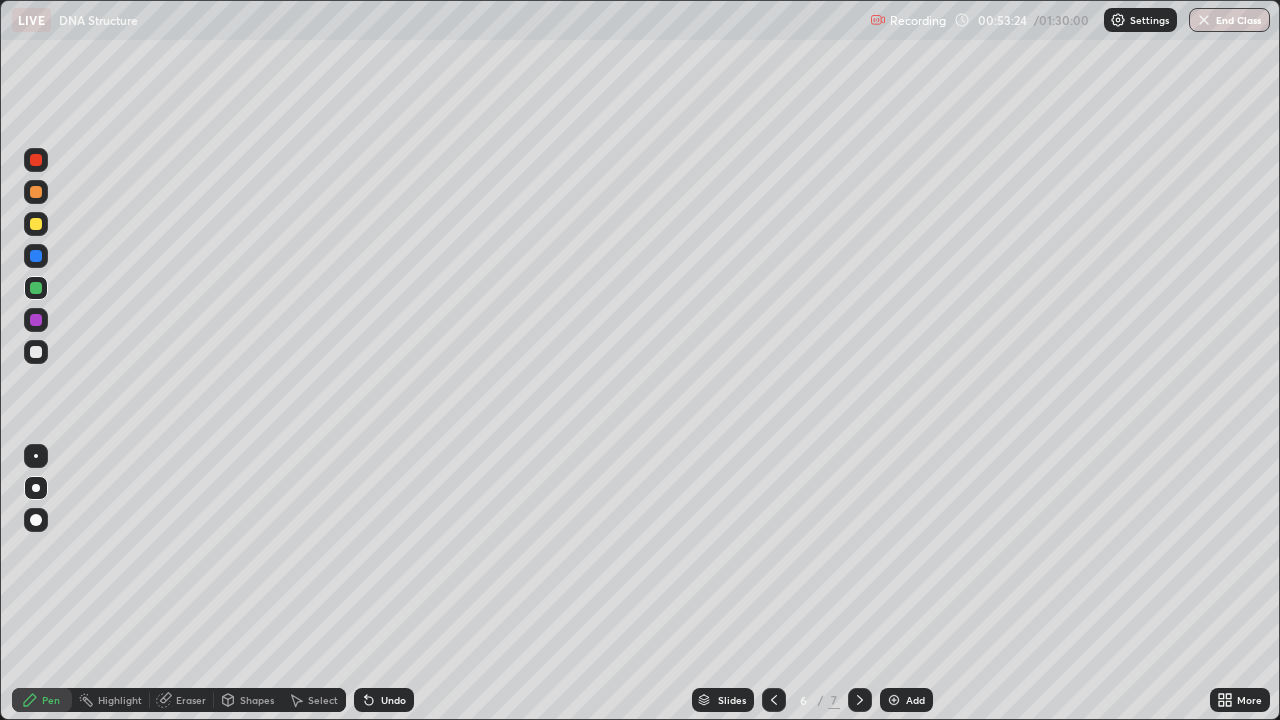 click at bounding box center [36, 352] 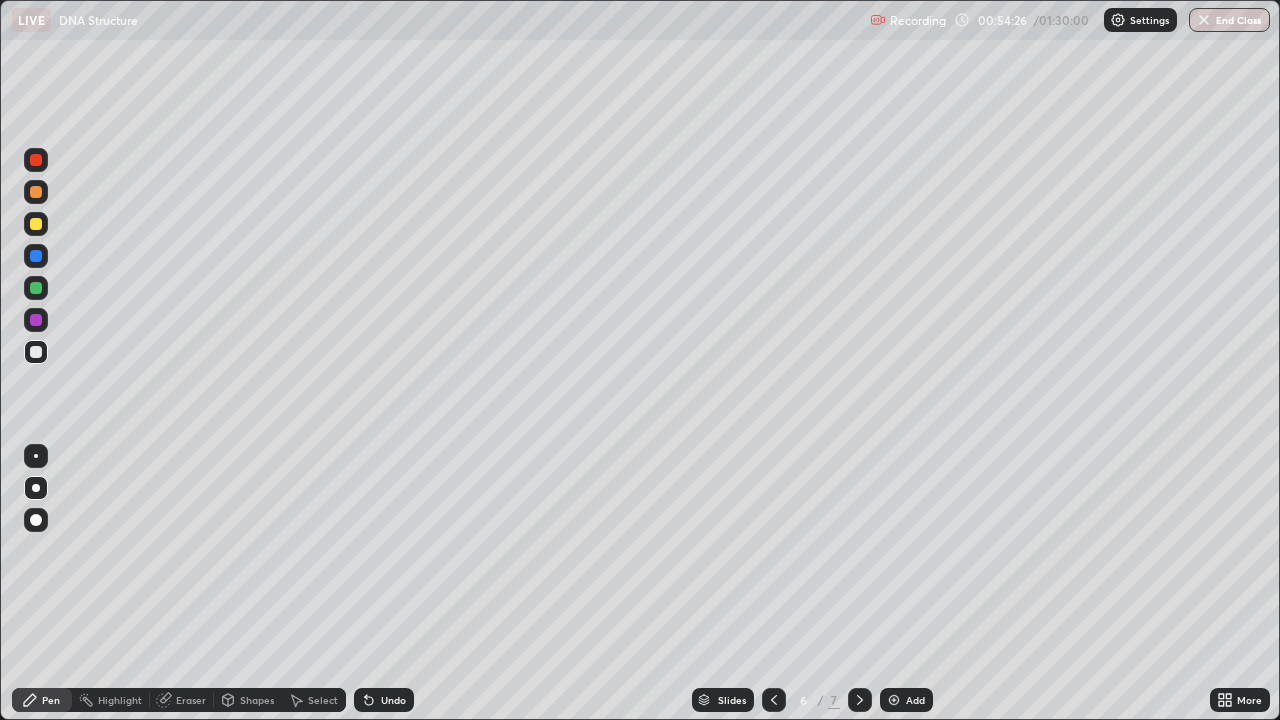 click at bounding box center [36, 224] 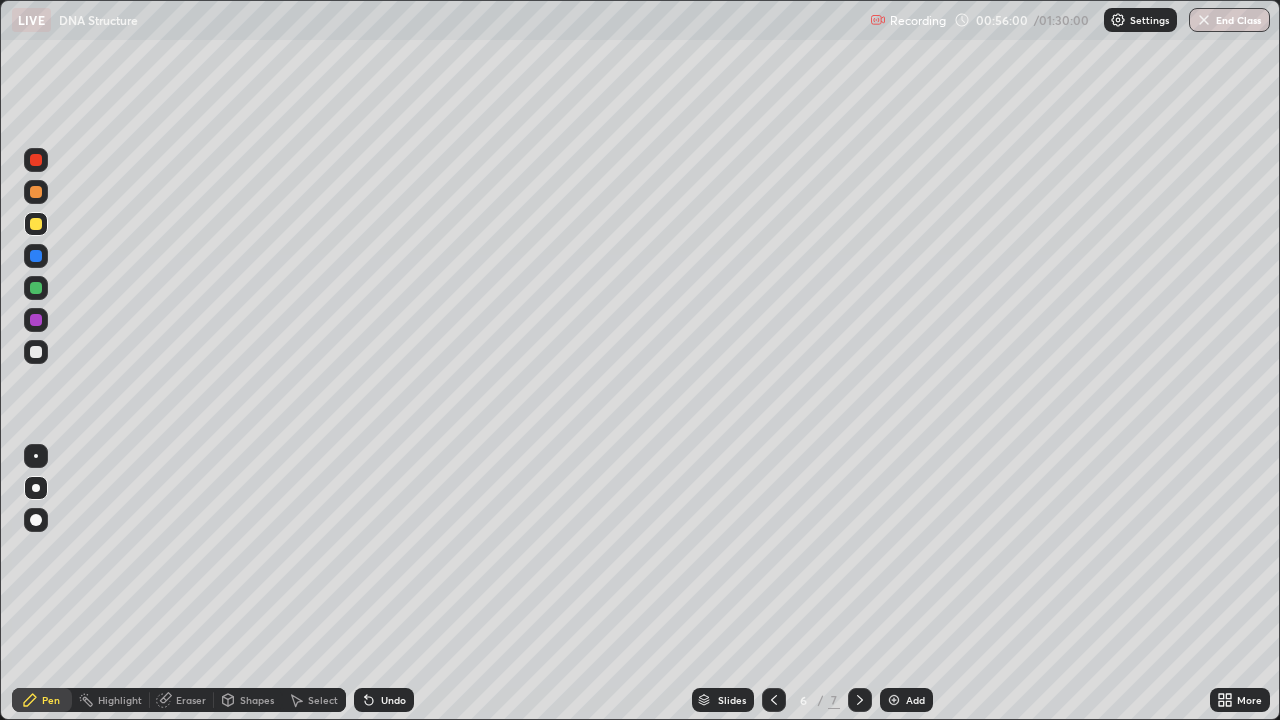 click at bounding box center [894, 700] 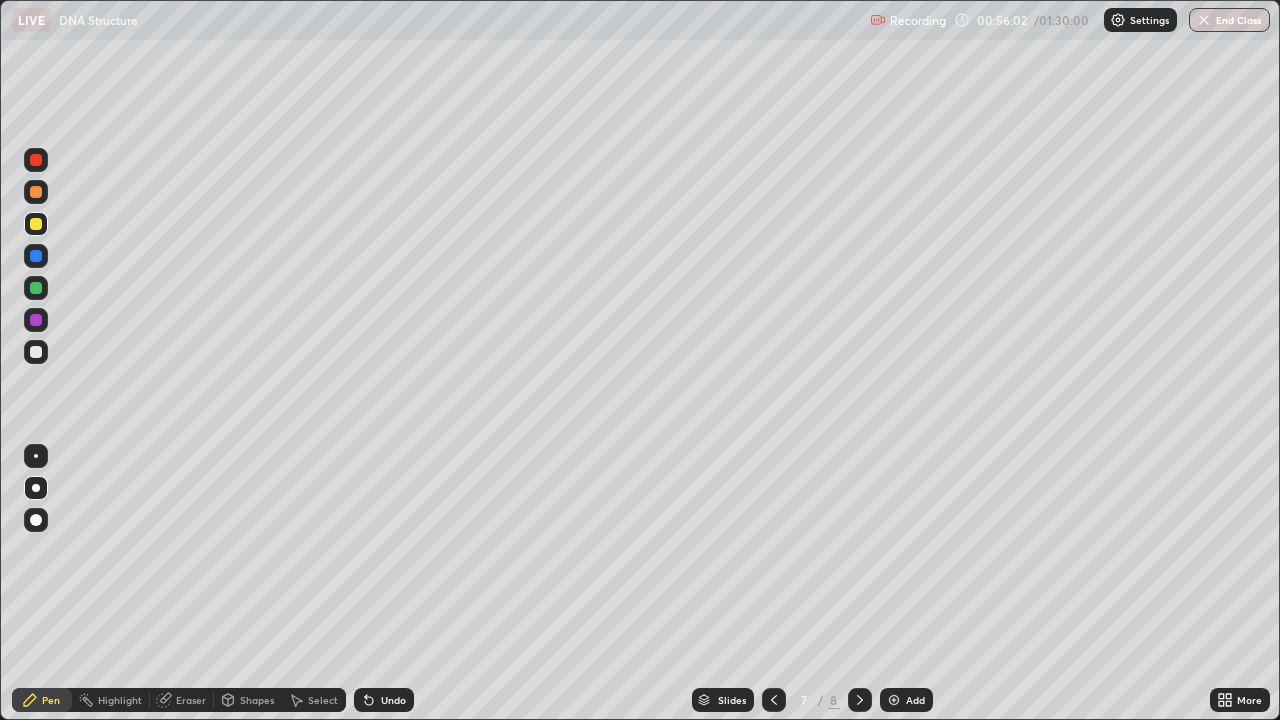 click at bounding box center [36, 352] 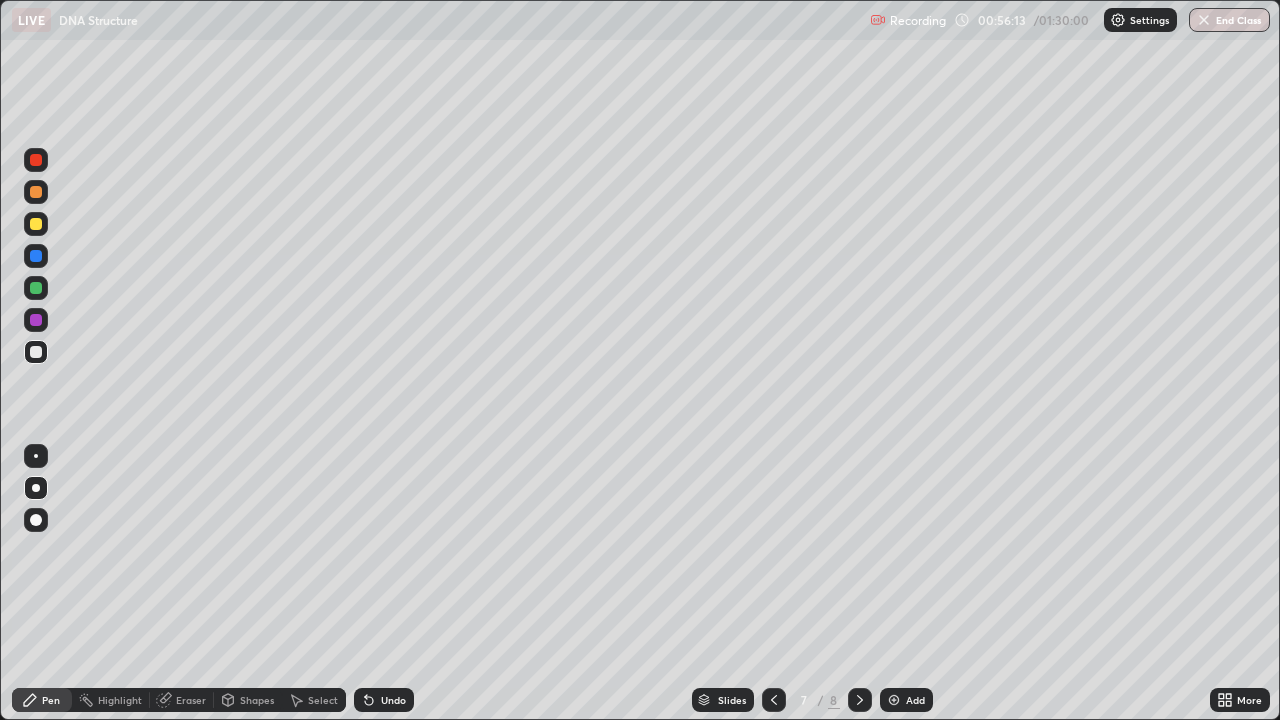 click at bounding box center [36, 224] 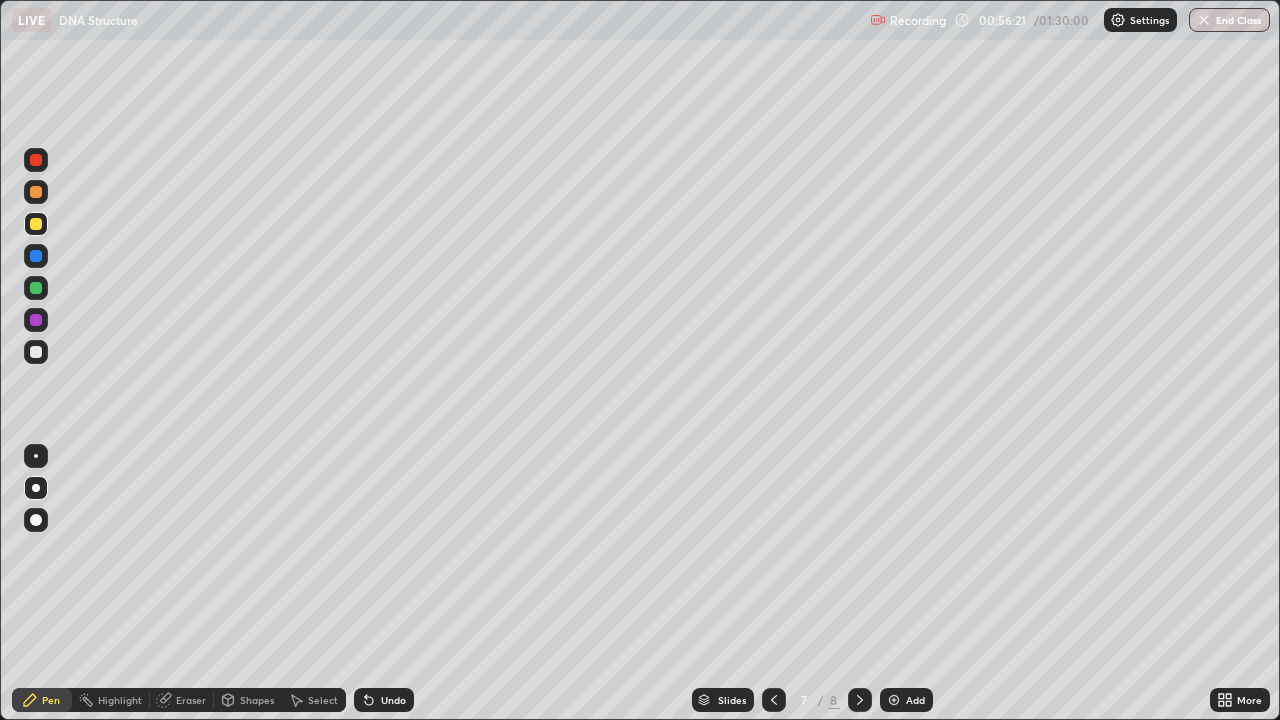 click at bounding box center (36, 352) 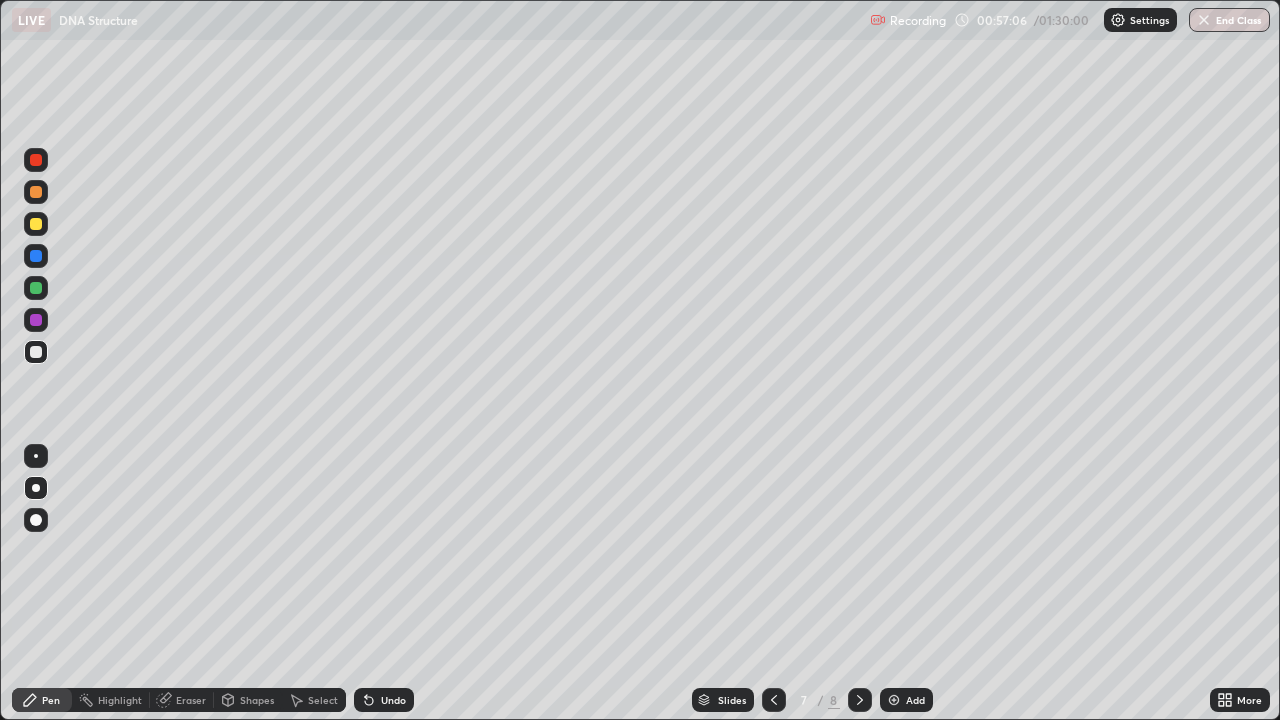 click at bounding box center [36, 224] 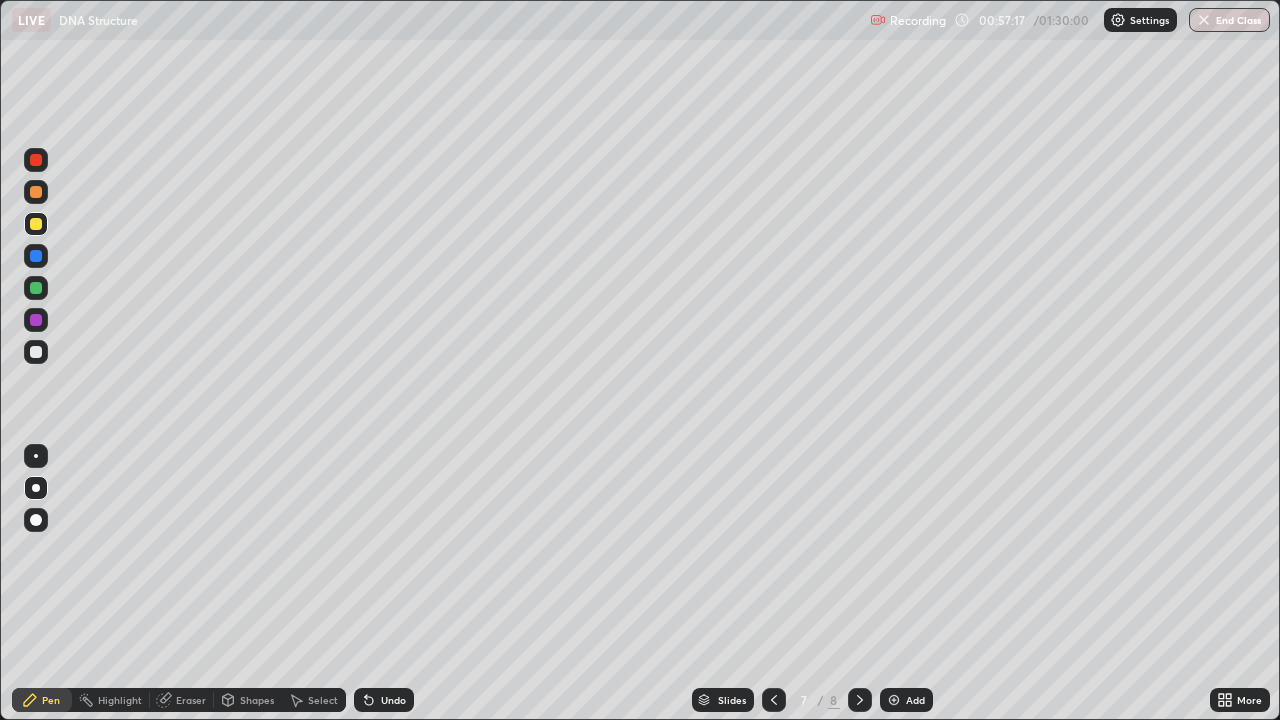 click at bounding box center (36, 192) 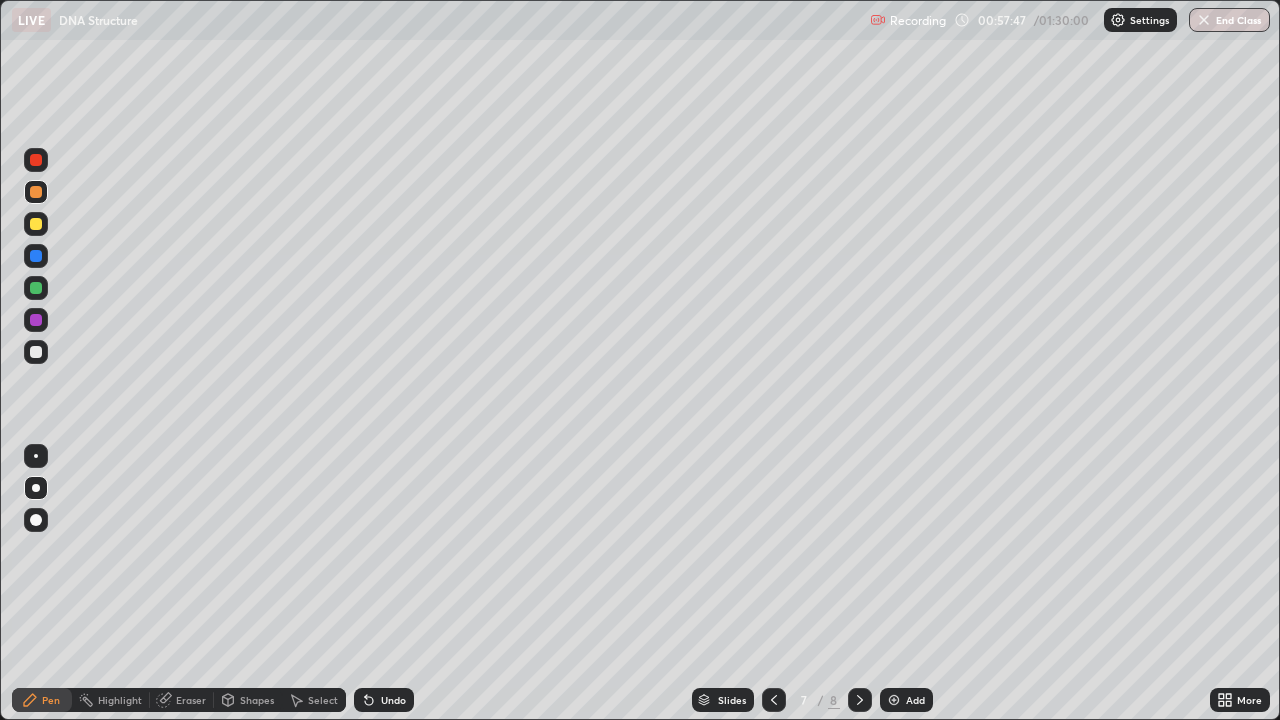 click at bounding box center (36, 352) 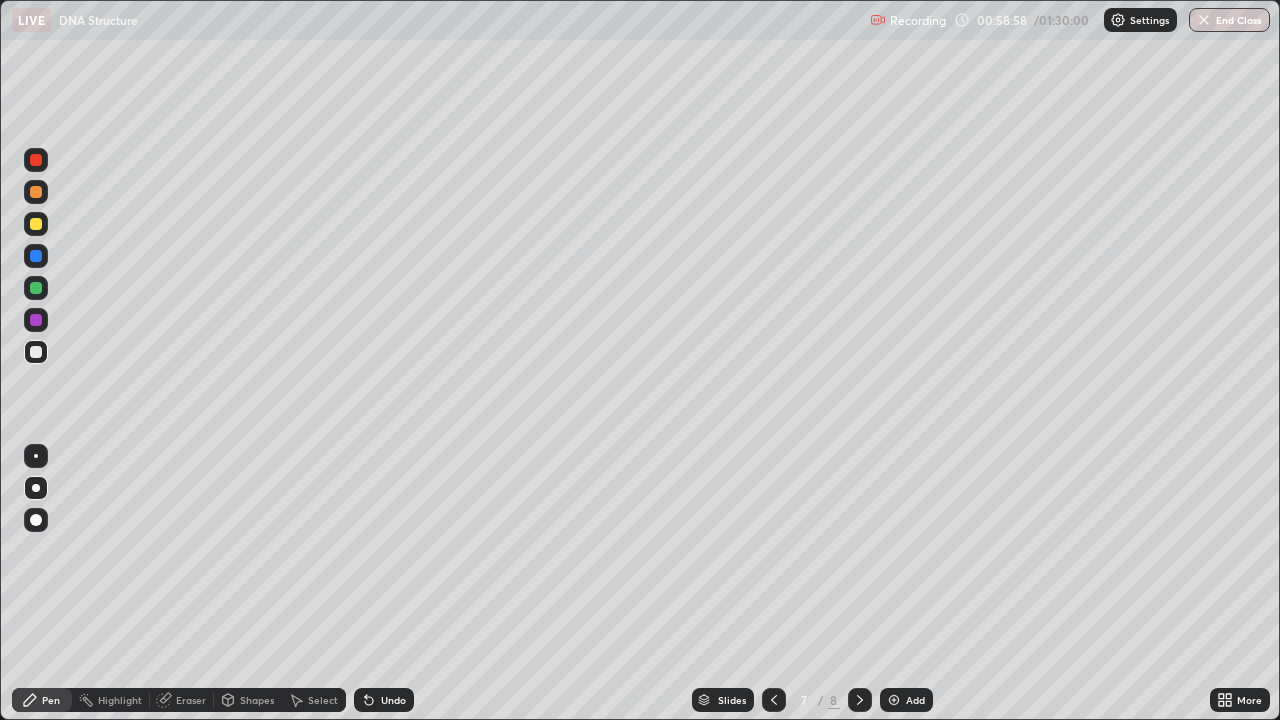 click at bounding box center [894, 700] 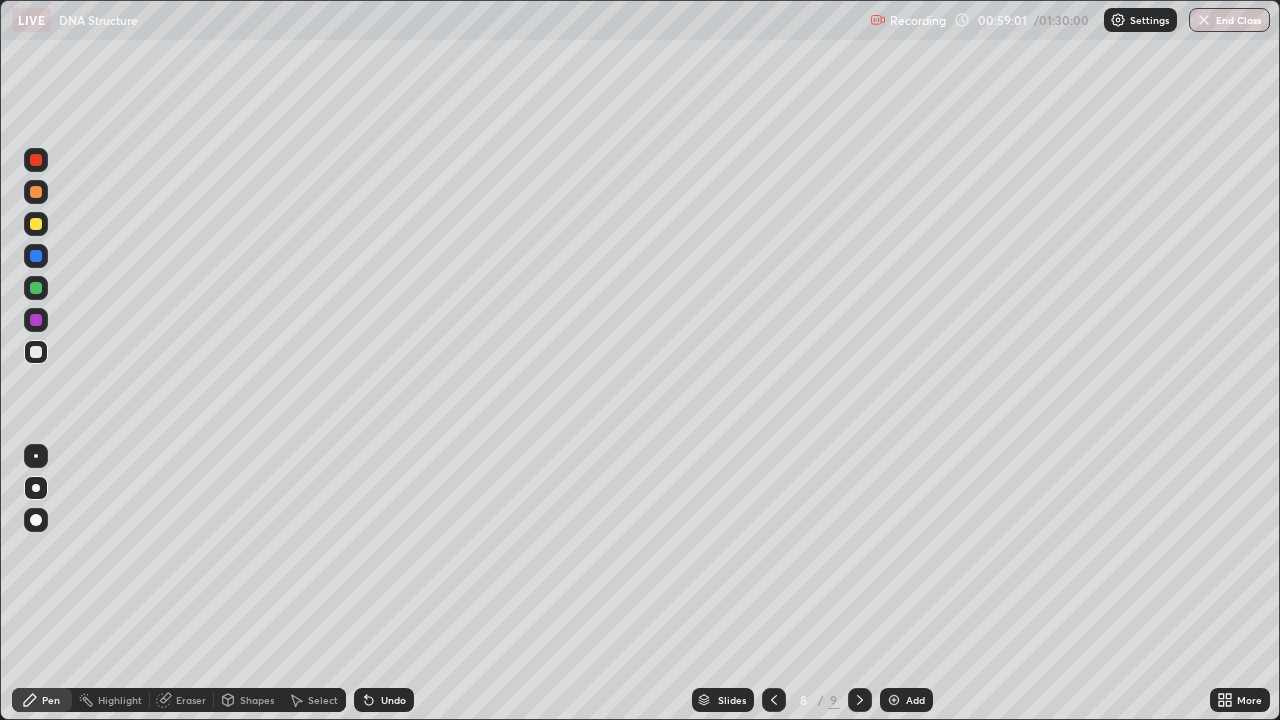 click 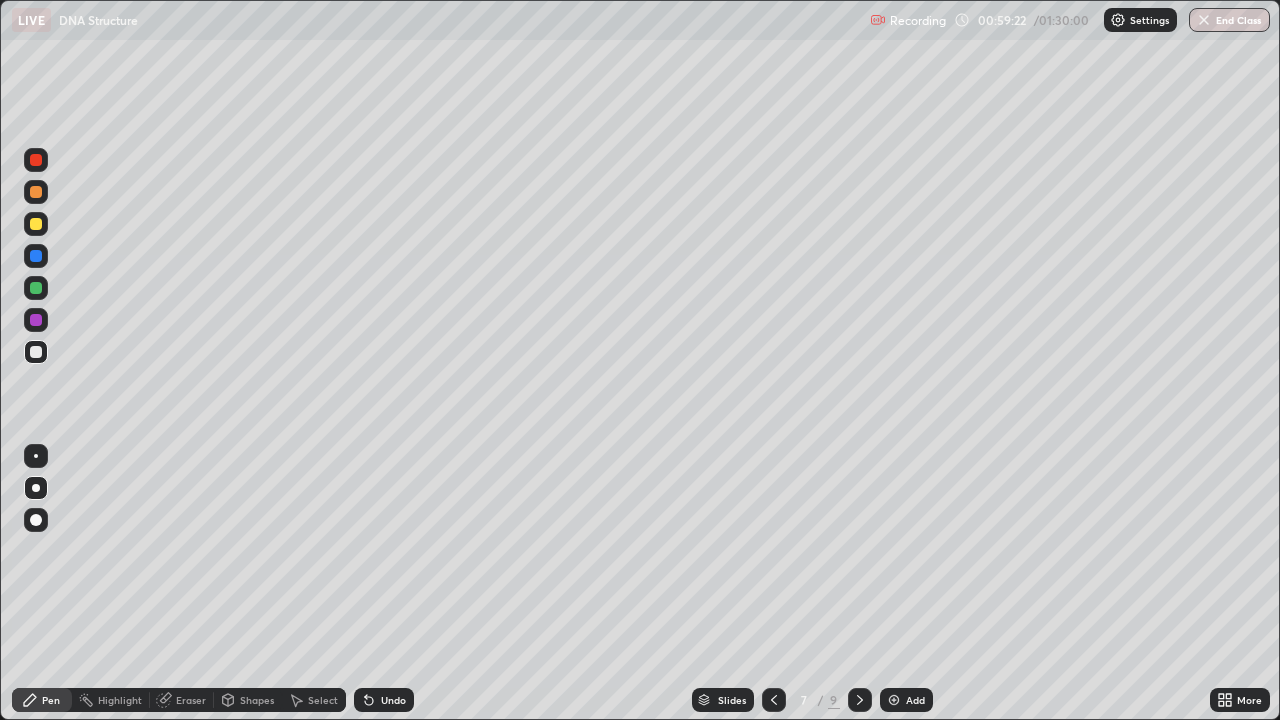 click at bounding box center (894, 700) 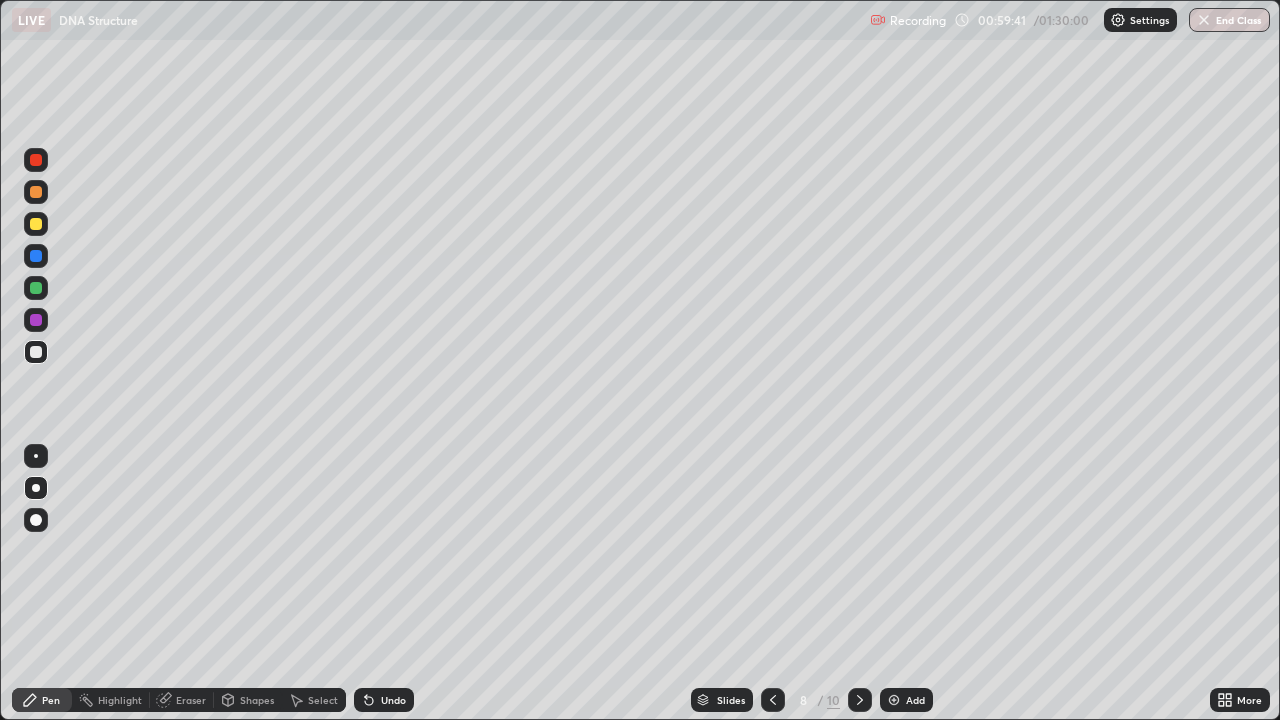 click at bounding box center (36, 192) 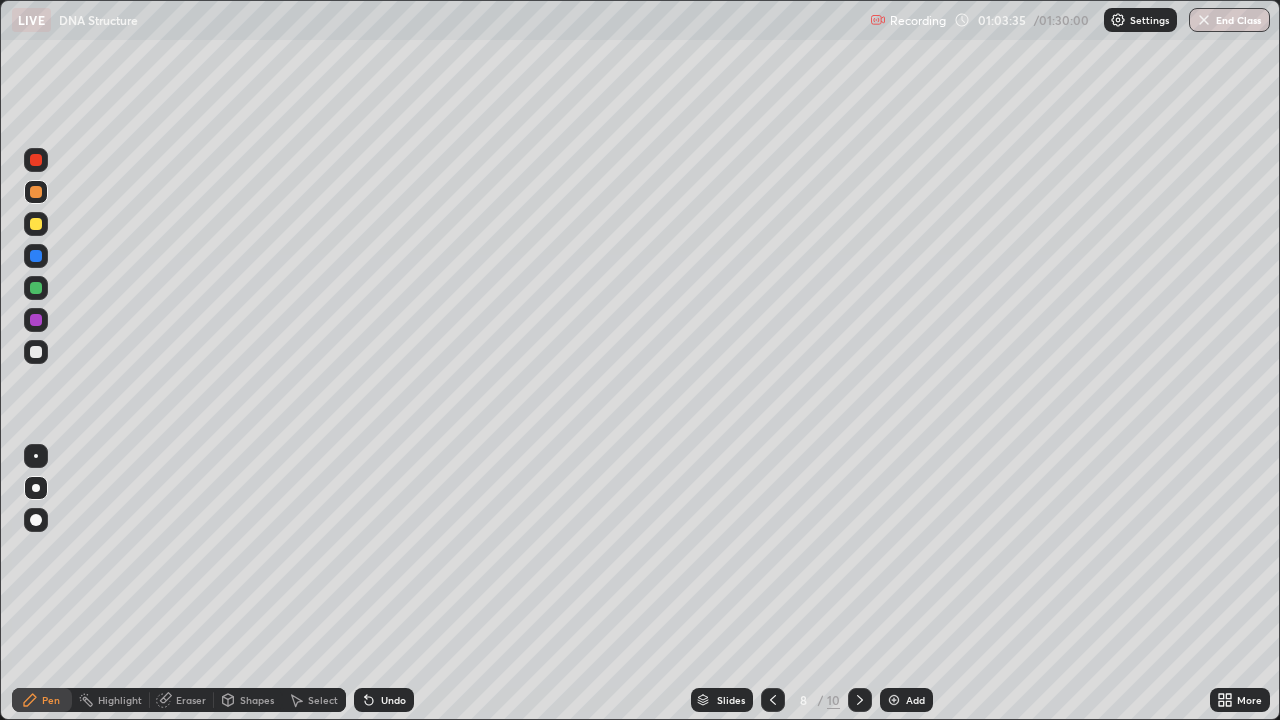 click at bounding box center (894, 700) 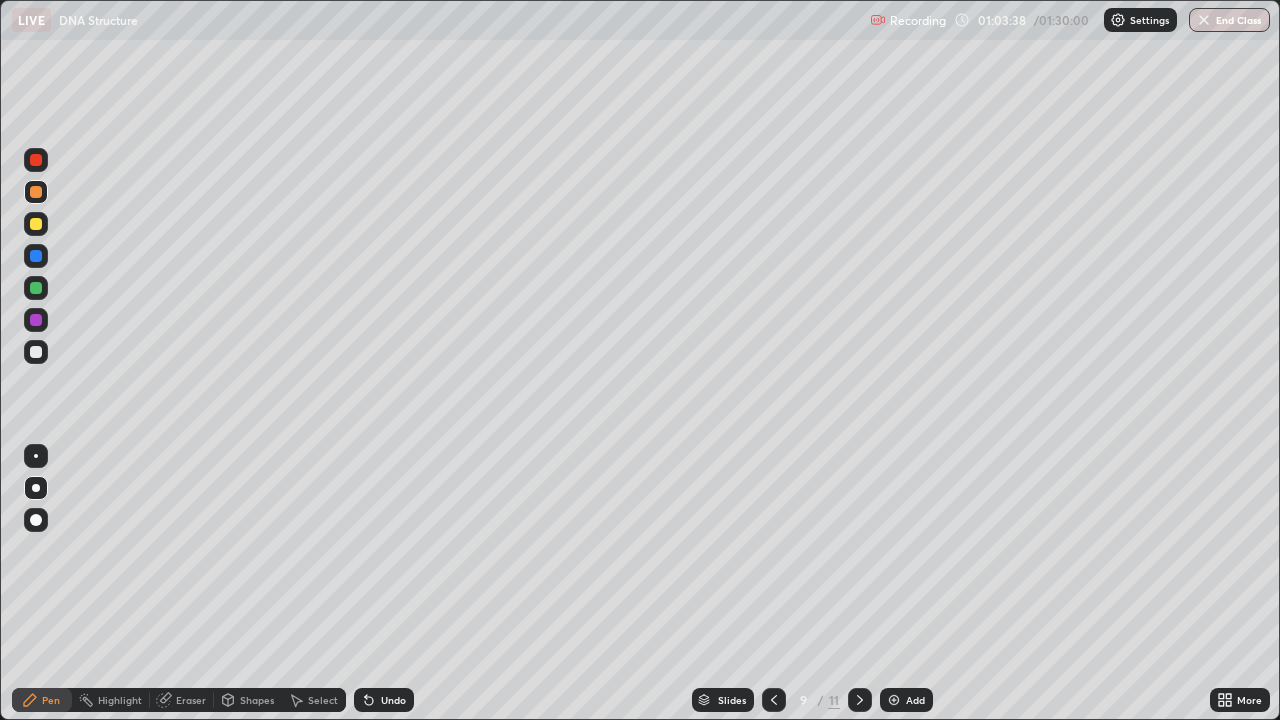 click at bounding box center (36, 224) 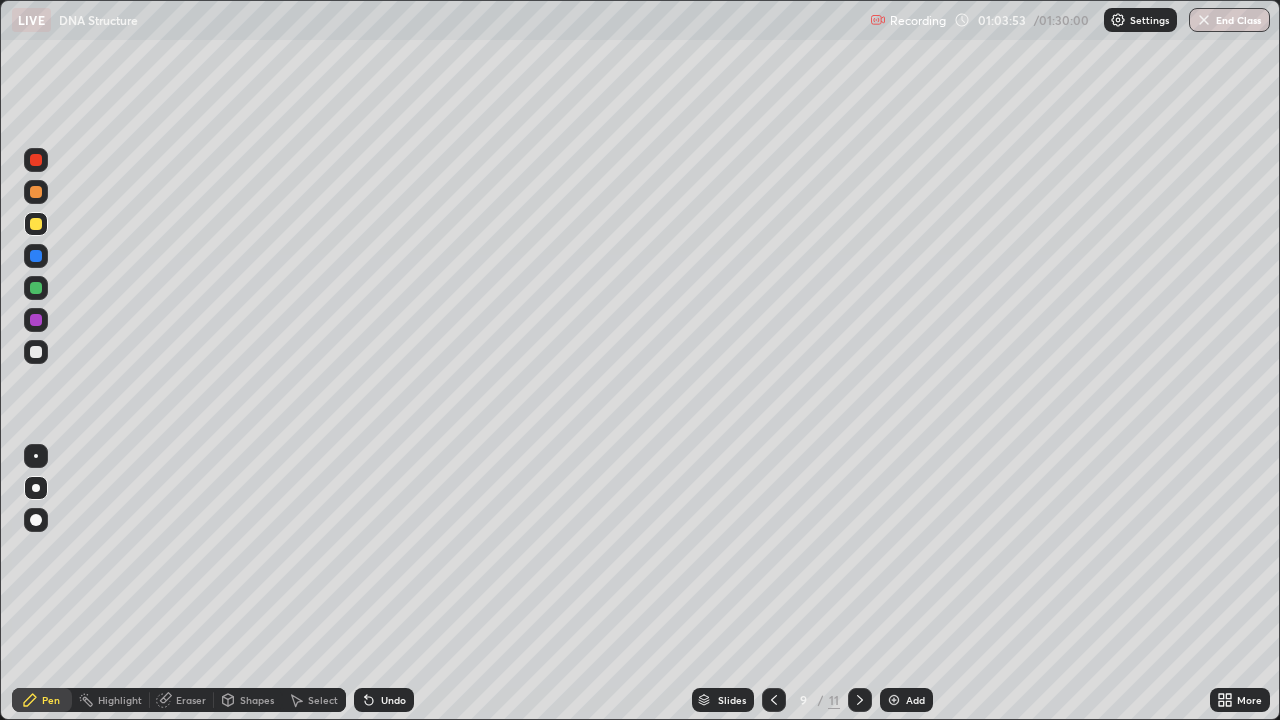click at bounding box center [36, 160] 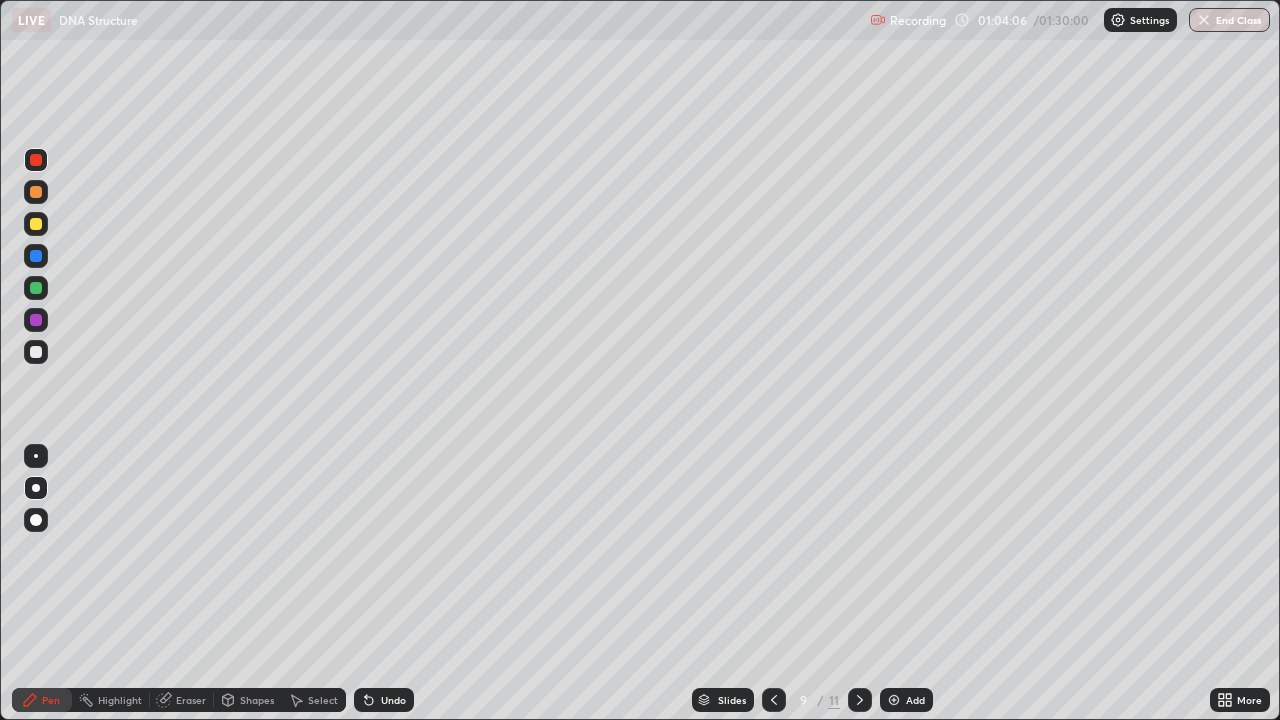click at bounding box center (36, 288) 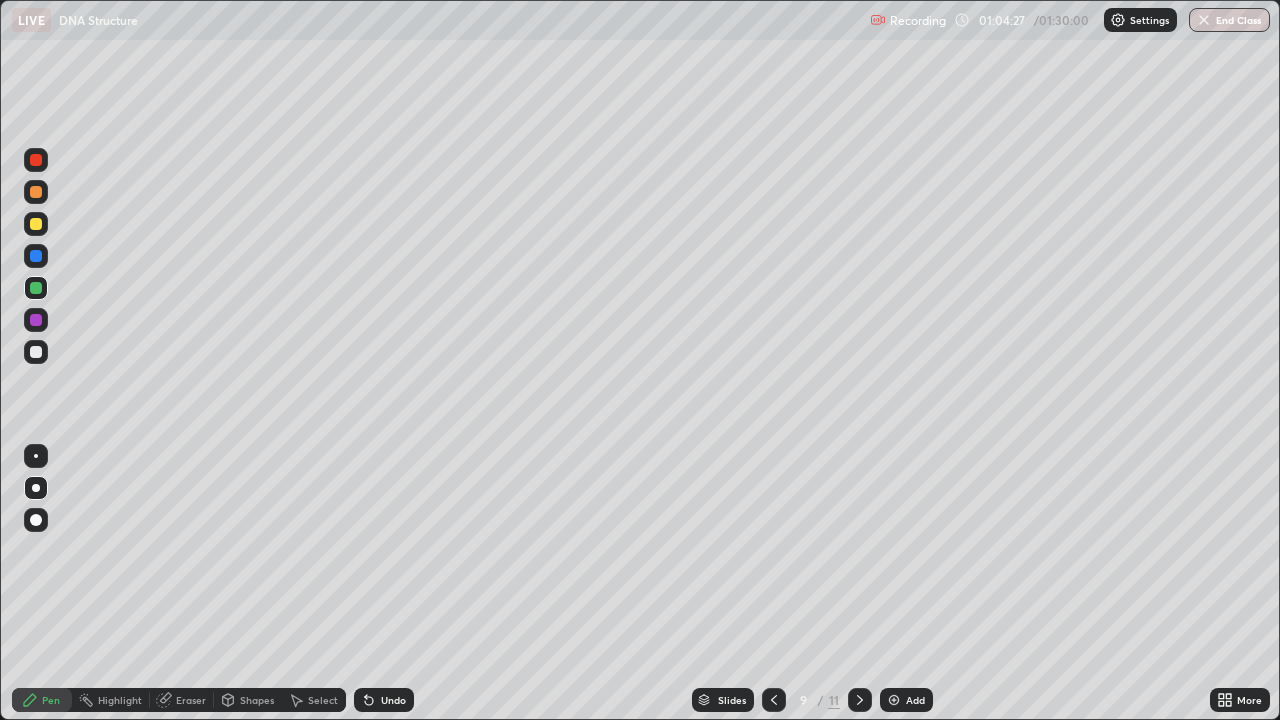 click at bounding box center [36, 352] 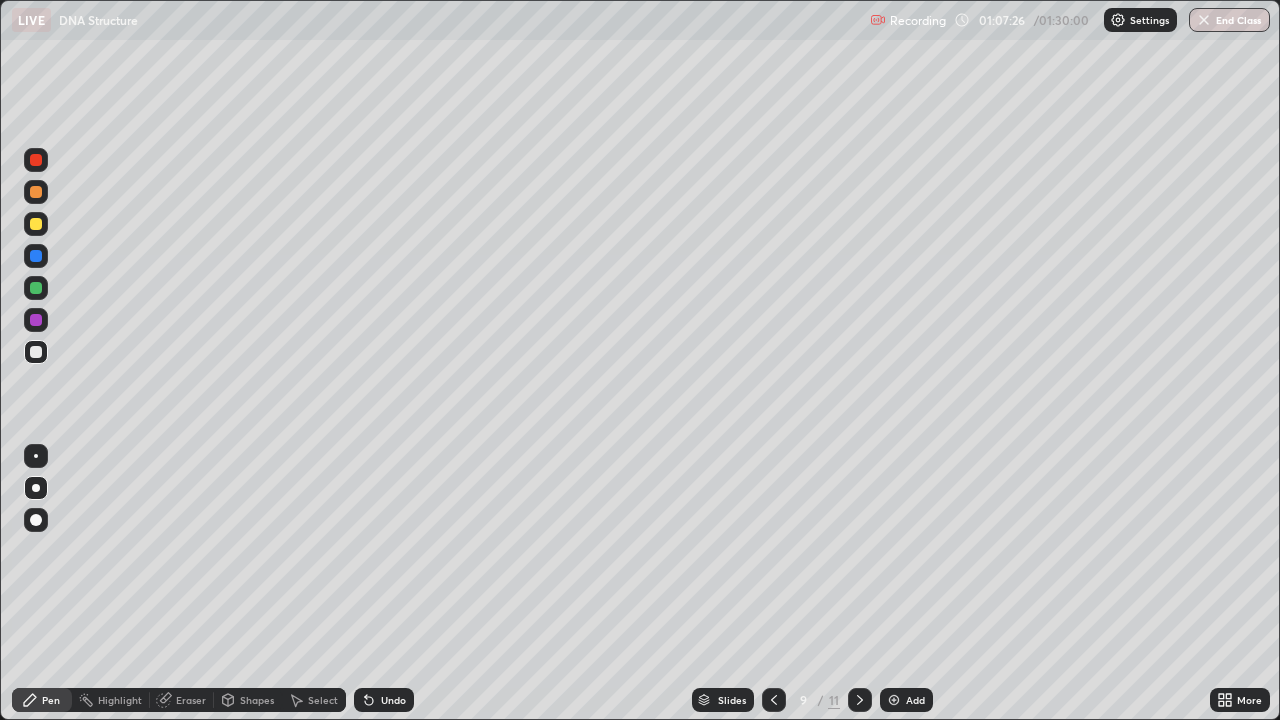 click 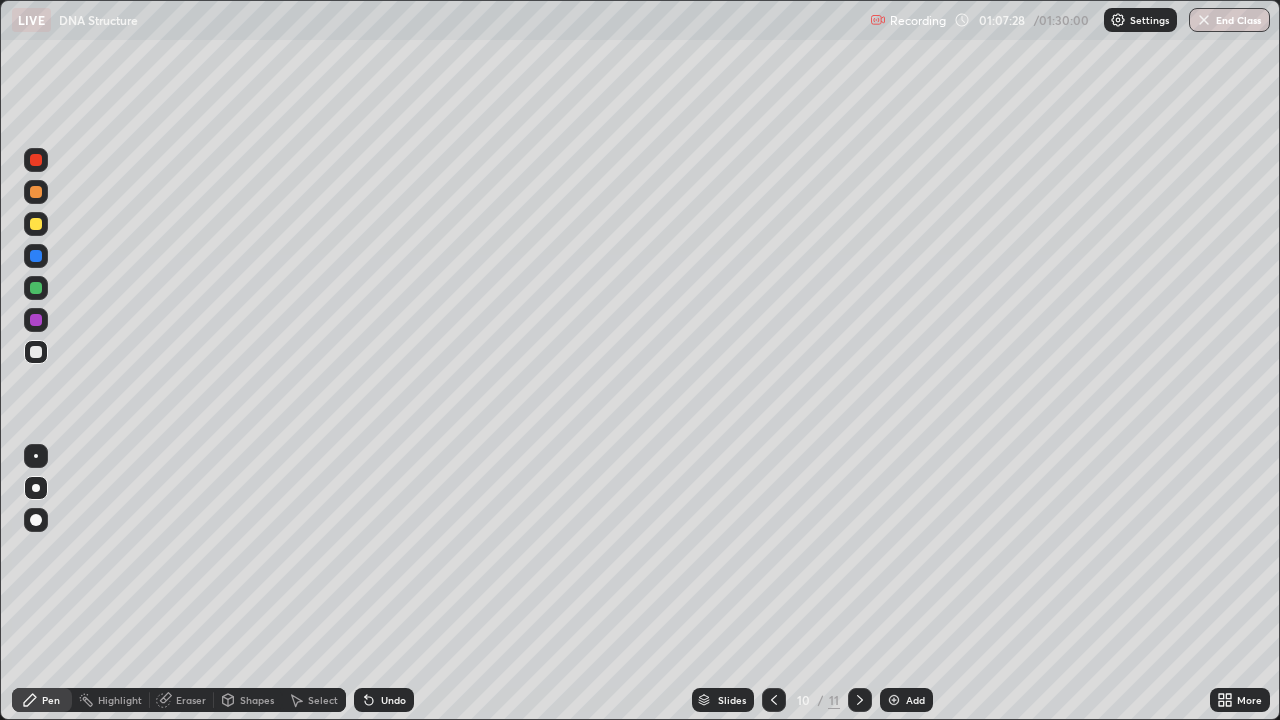 click 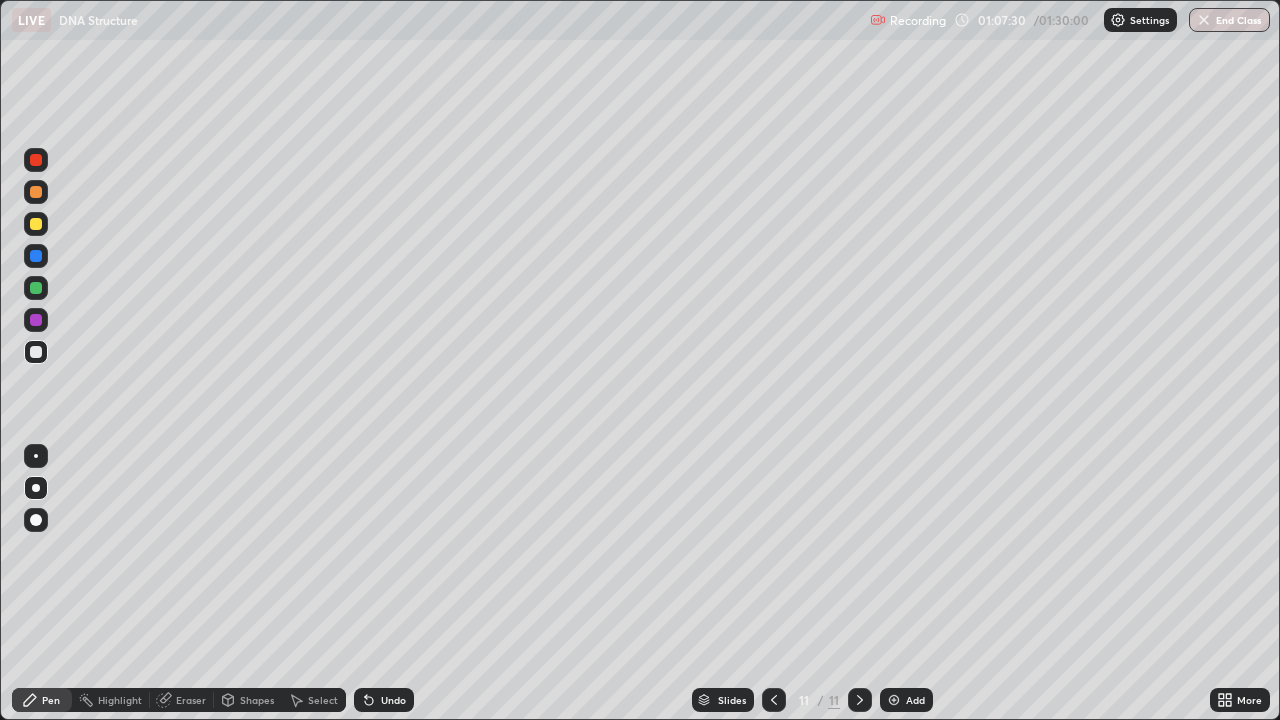 click 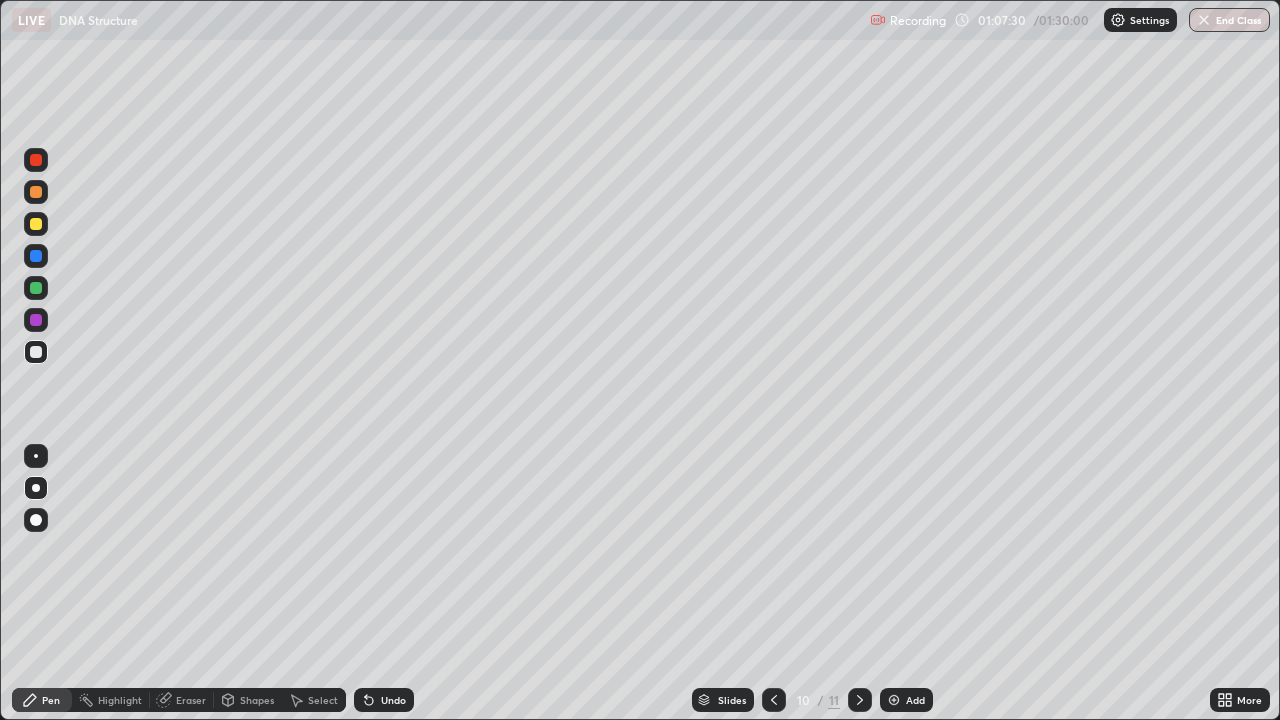 click 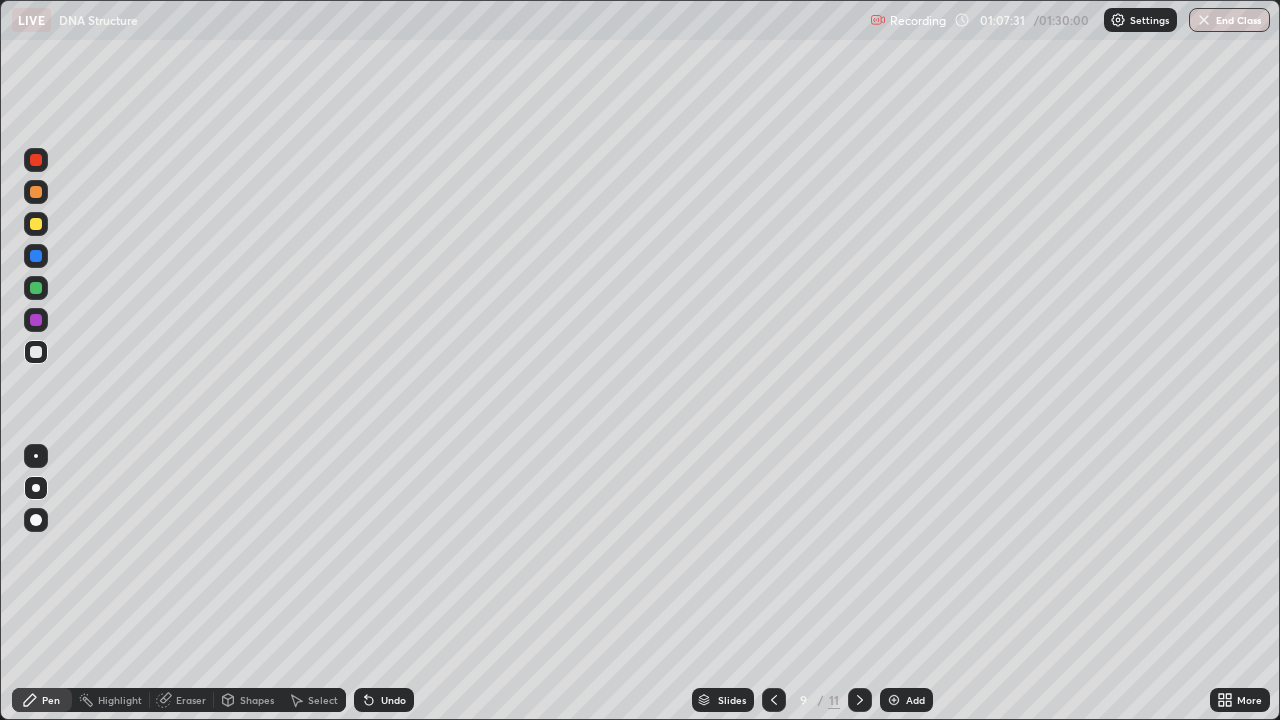 click at bounding box center [774, 700] 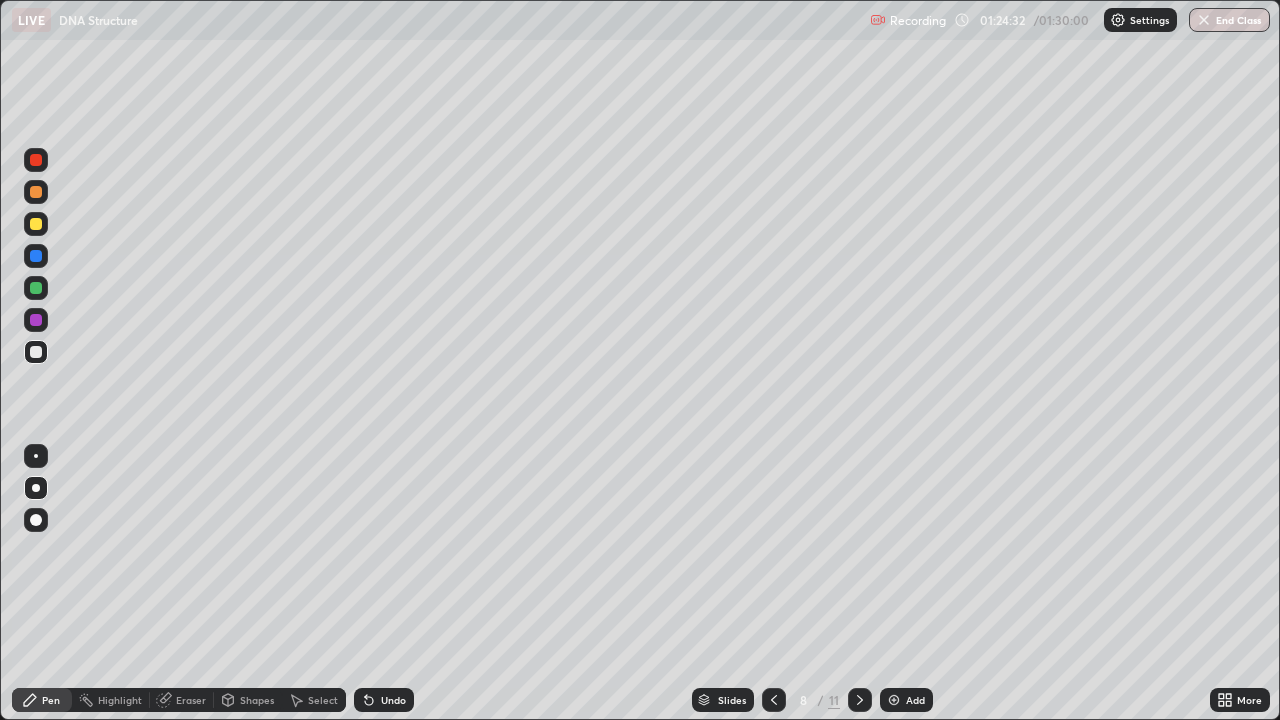 click on "End Class" at bounding box center (1229, 20) 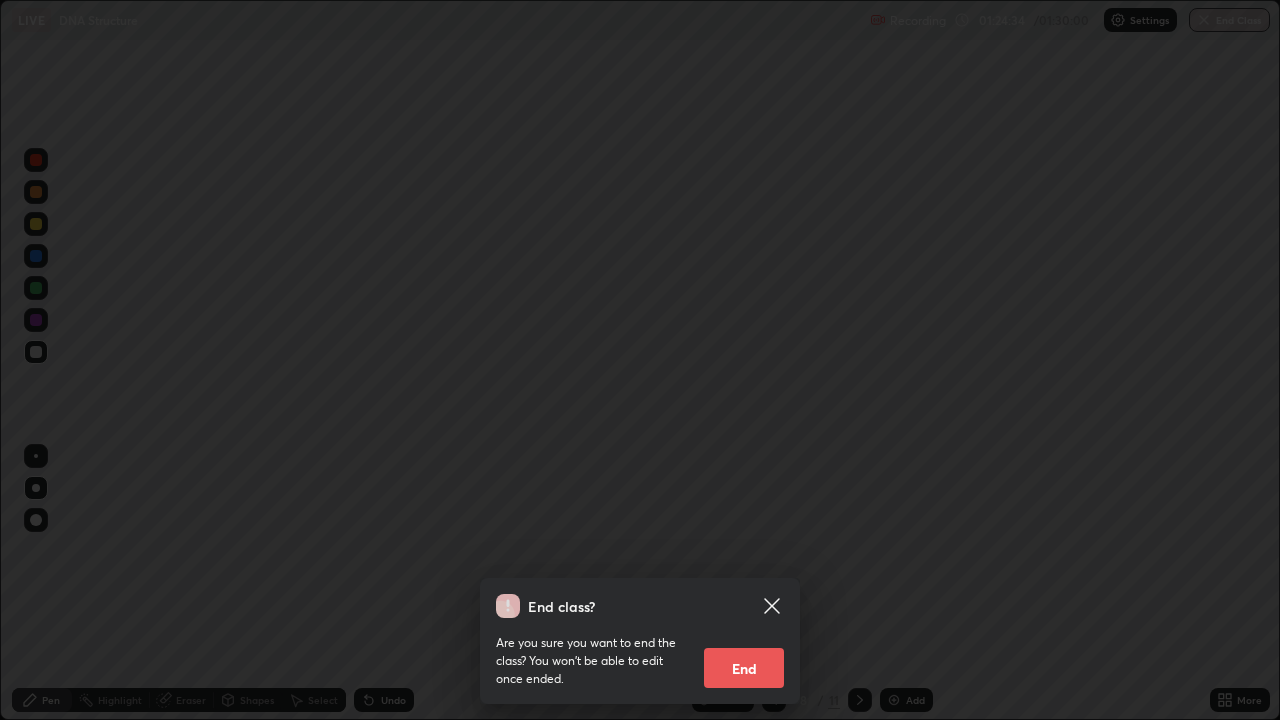 click on "End" at bounding box center [744, 668] 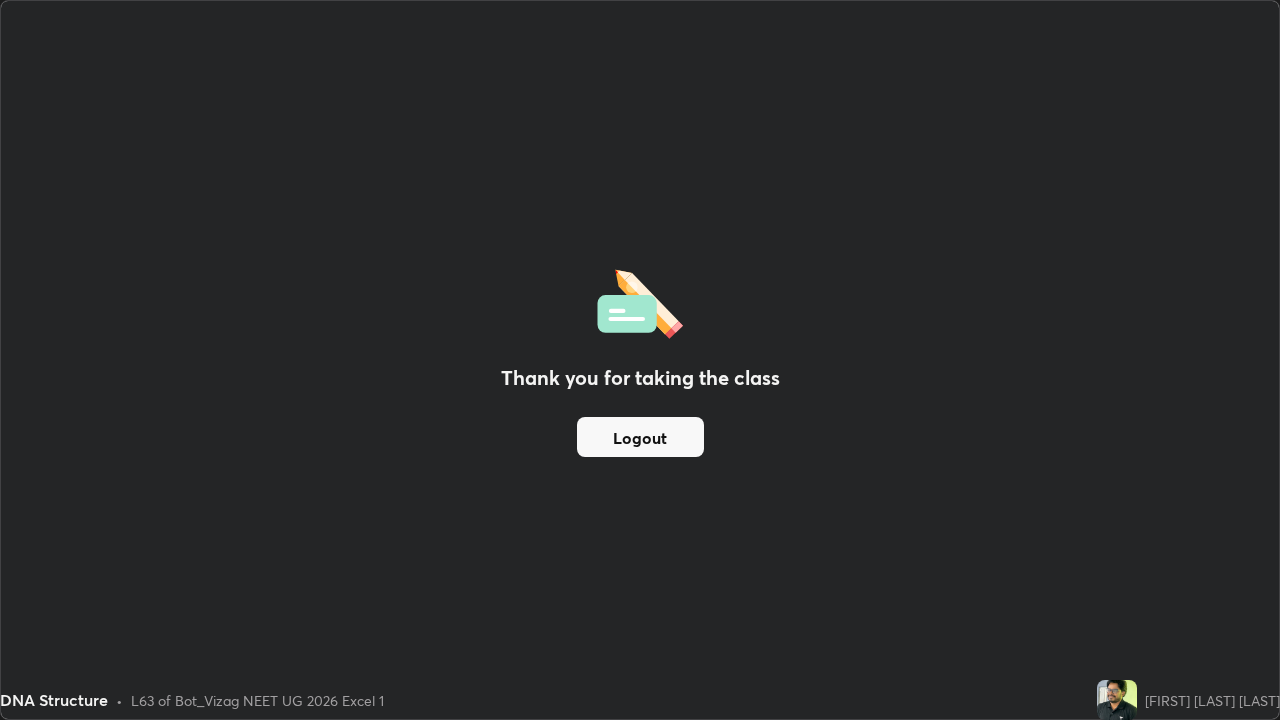 click on "Logout" at bounding box center (640, 437) 